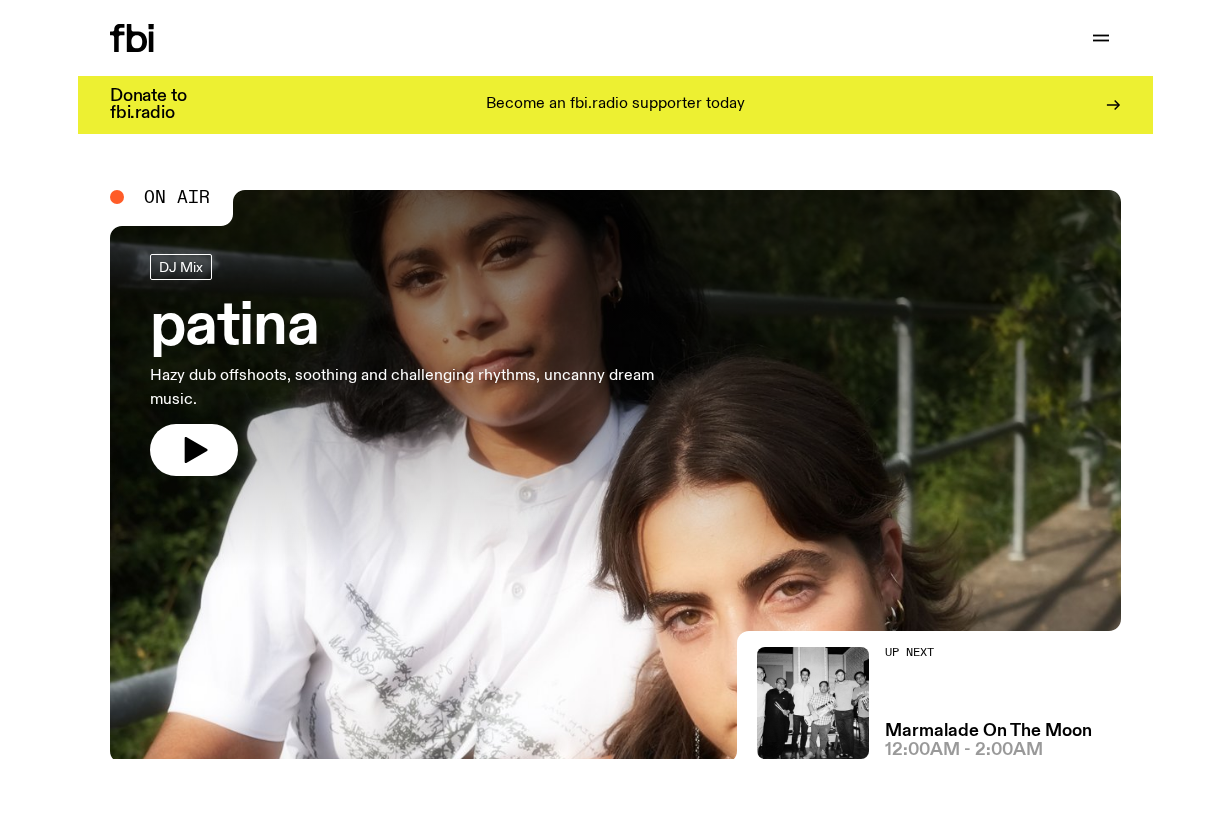 scroll, scrollTop: 0, scrollLeft: 0, axis: both 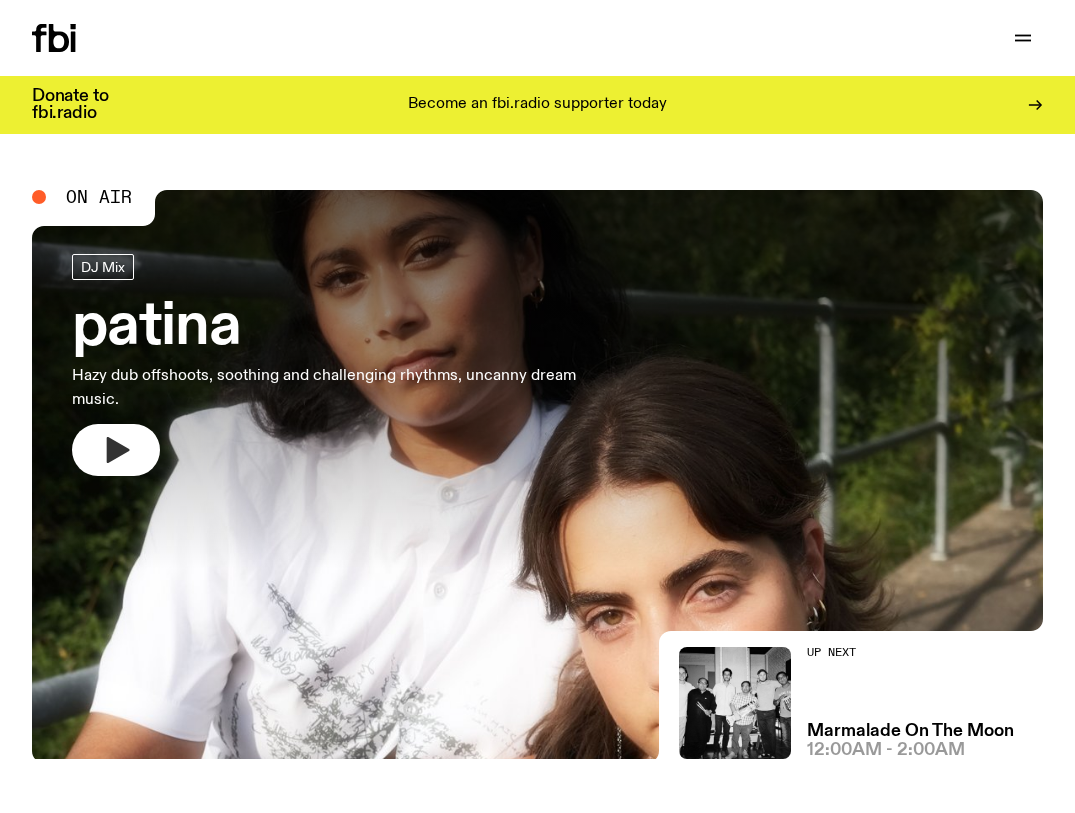 click 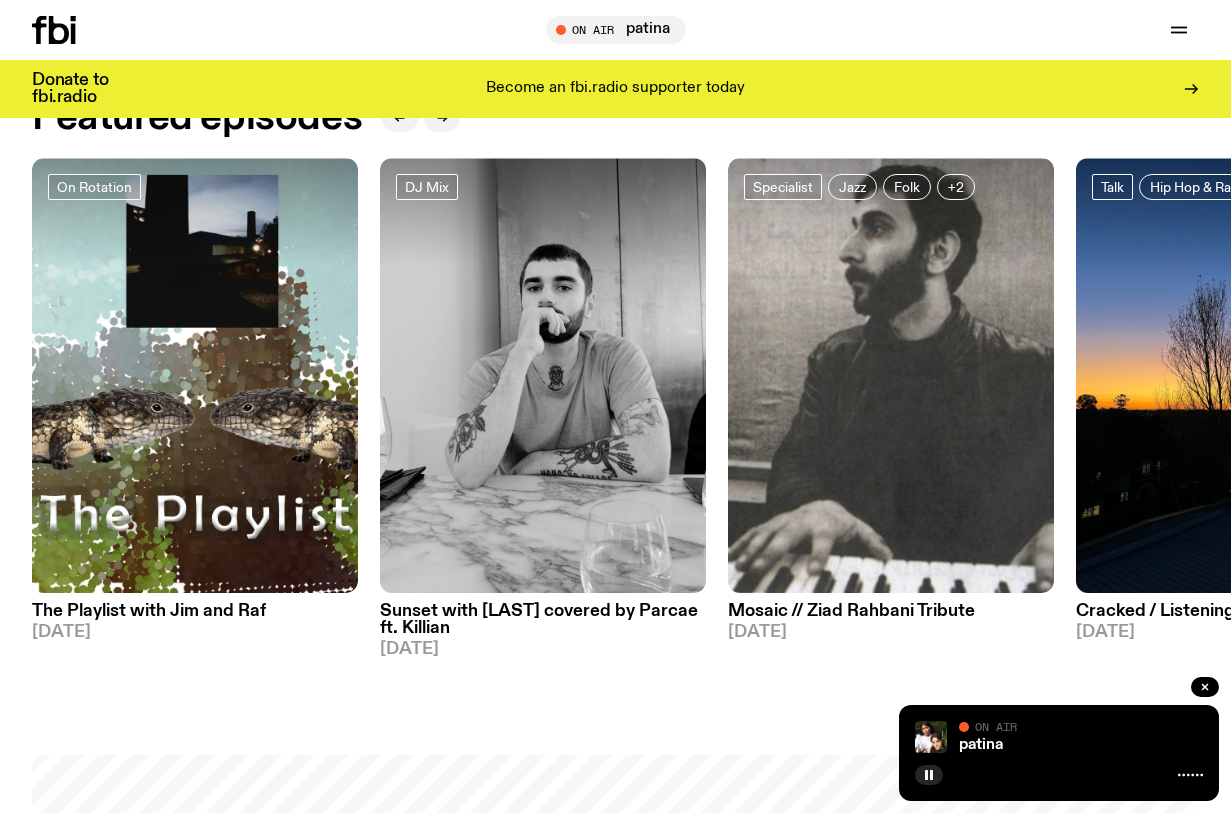scroll, scrollTop: 775, scrollLeft: 0, axis: vertical 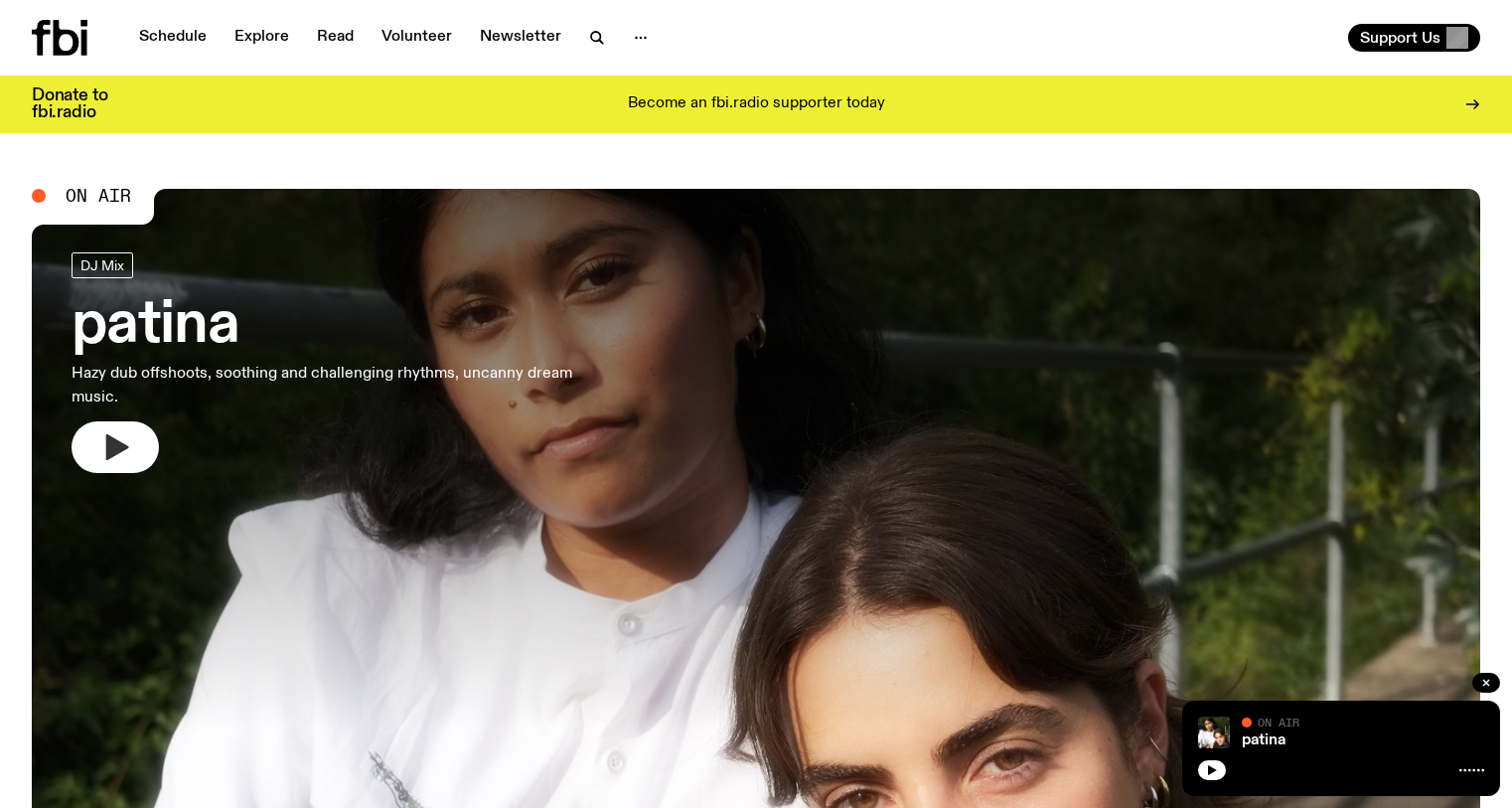 click 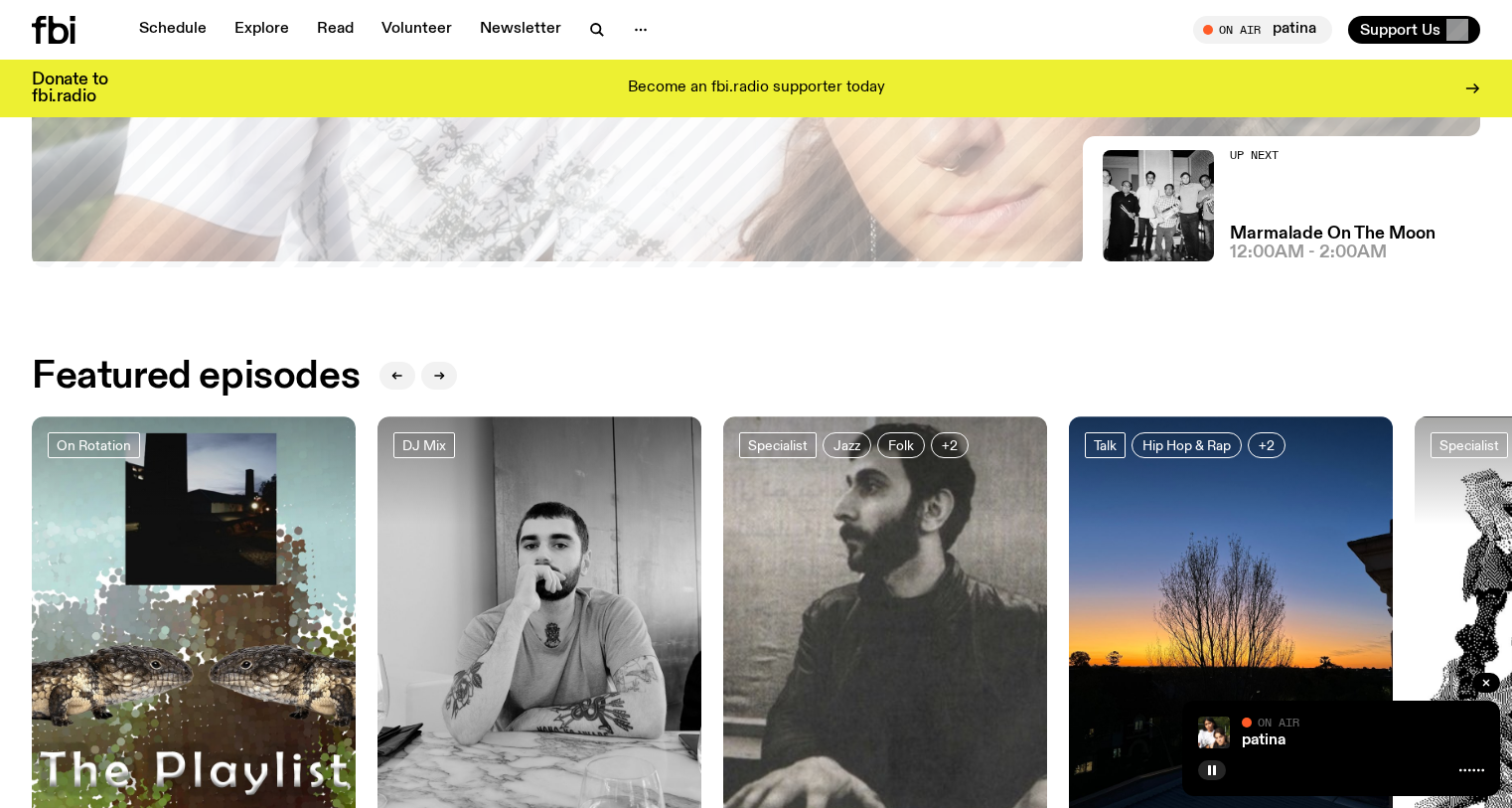 scroll, scrollTop: 960, scrollLeft: 0, axis: vertical 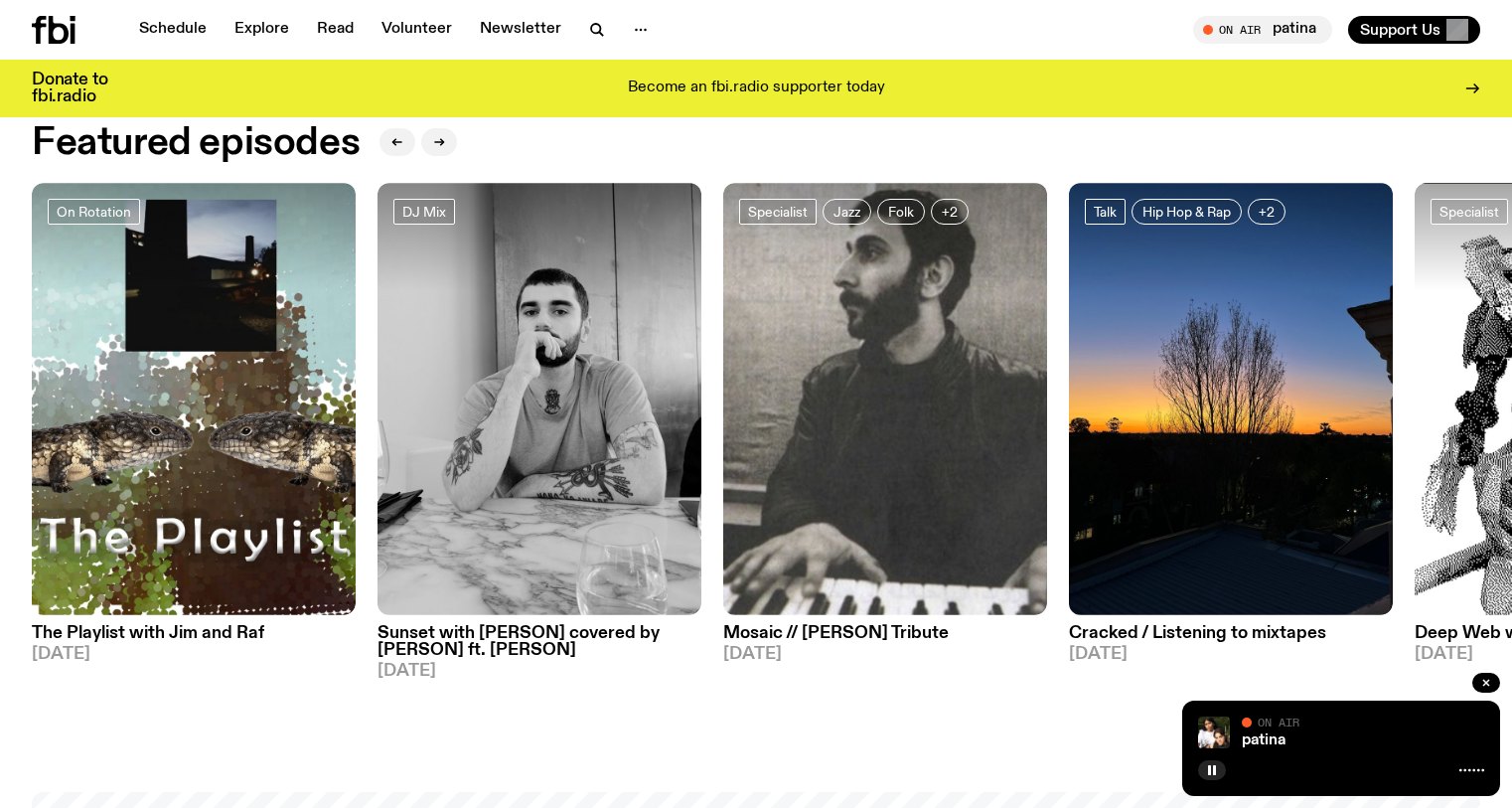click on "patina On Air On Air" at bounding box center (1341, 748) 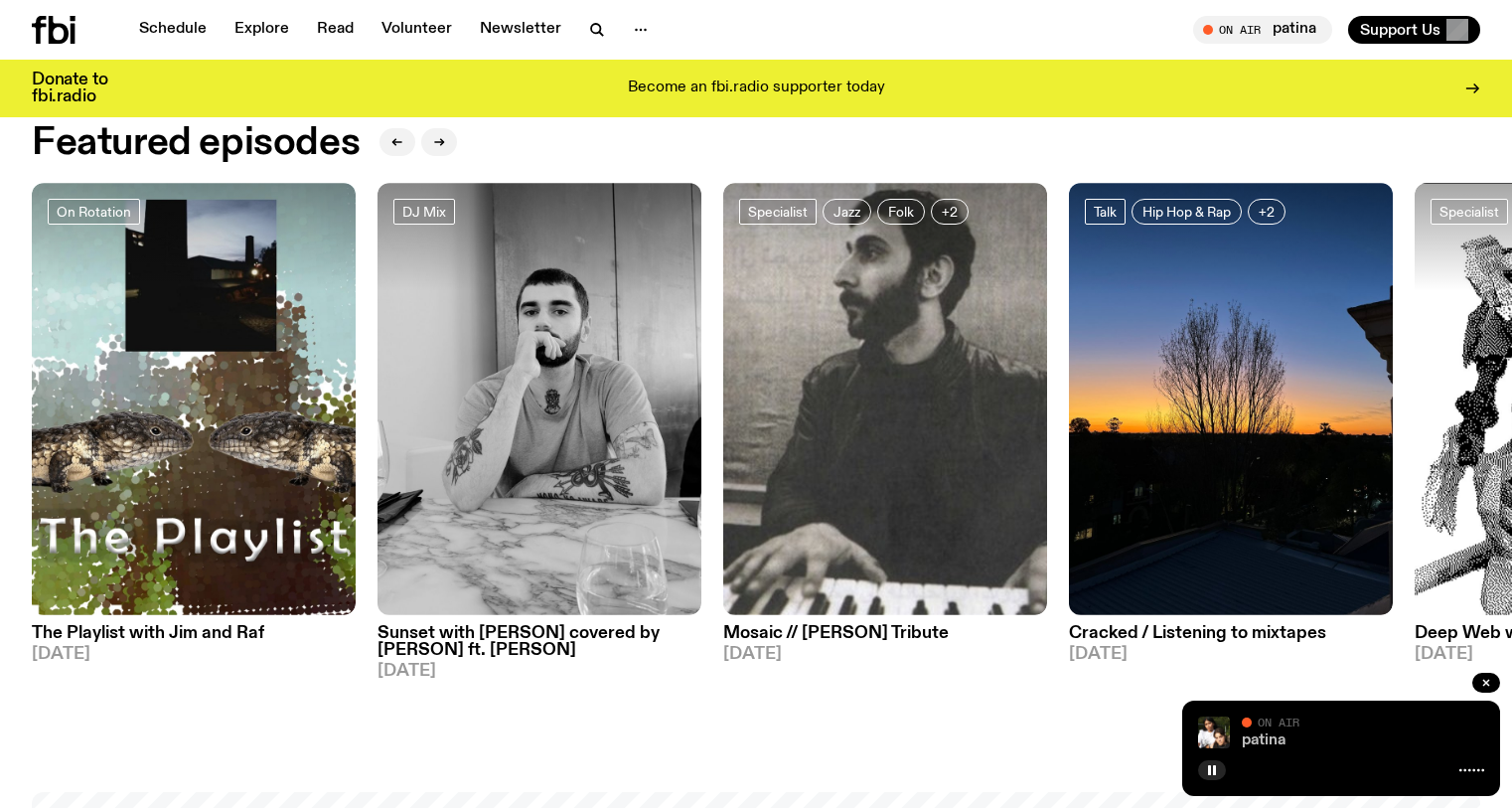 click on "patina" 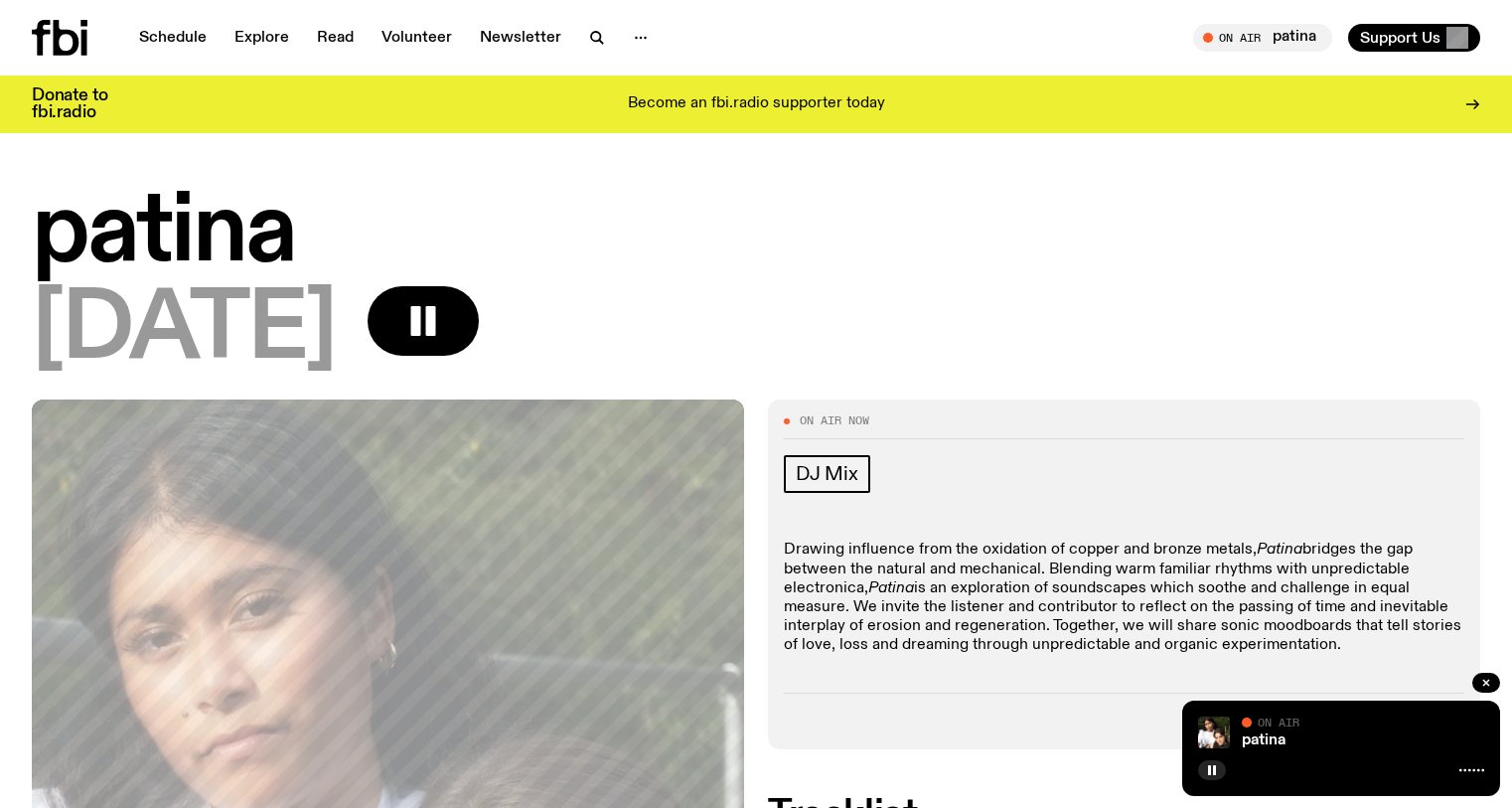 scroll, scrollTop: 0, scrollLeft: 0, axis: both 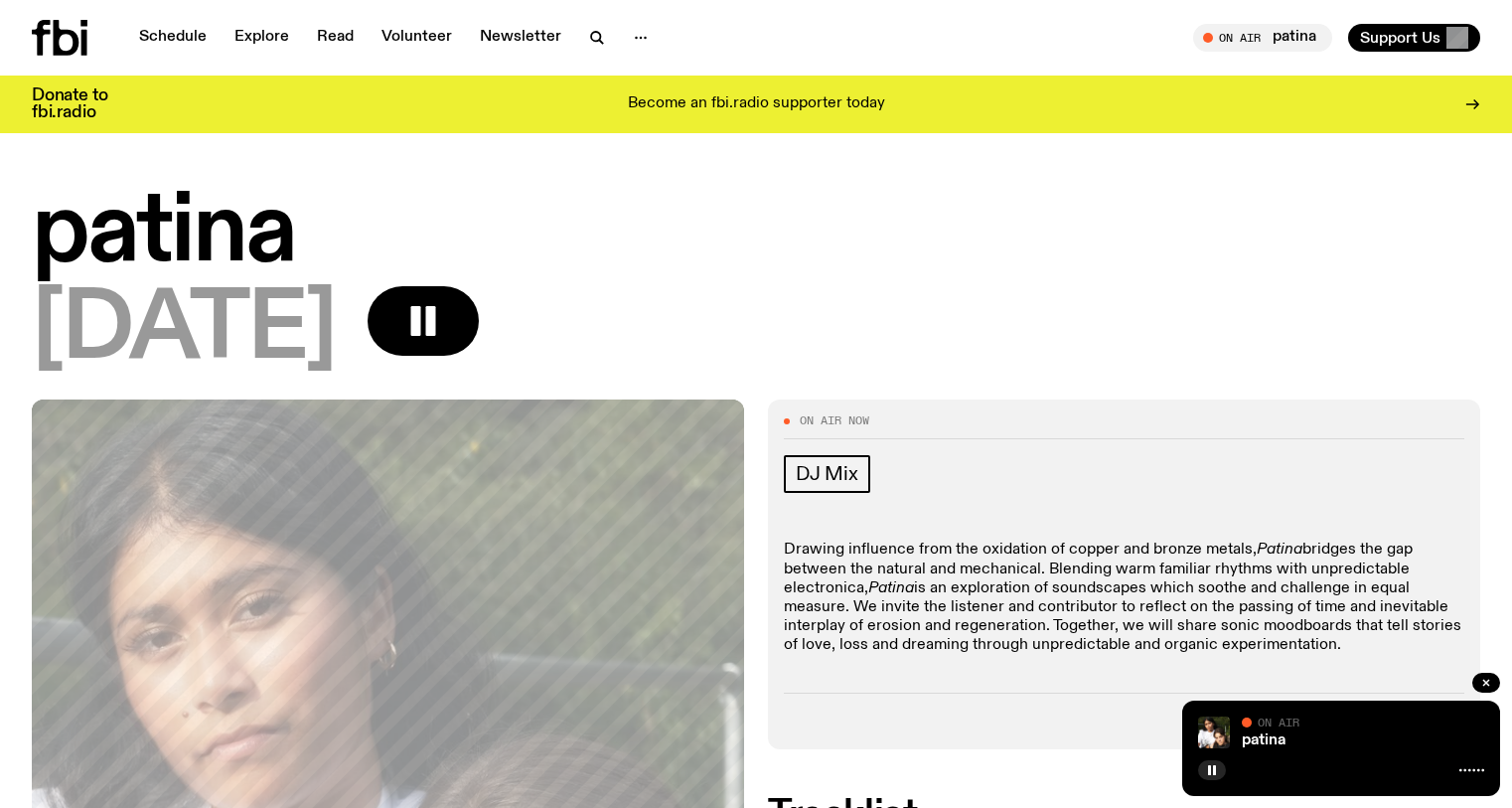 click 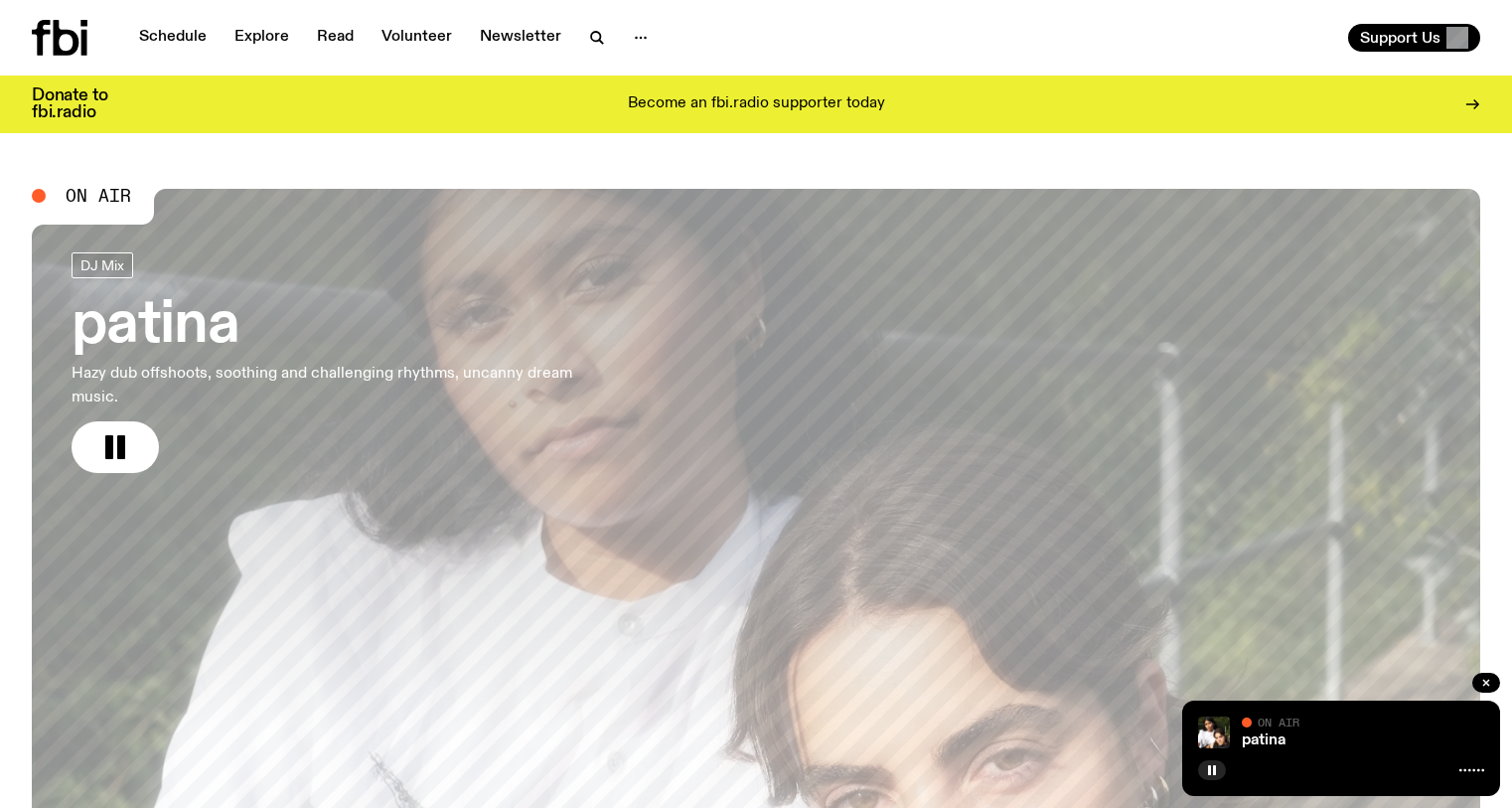 scroll, scrollTop: 0, scrollLeft: 0, axis: both 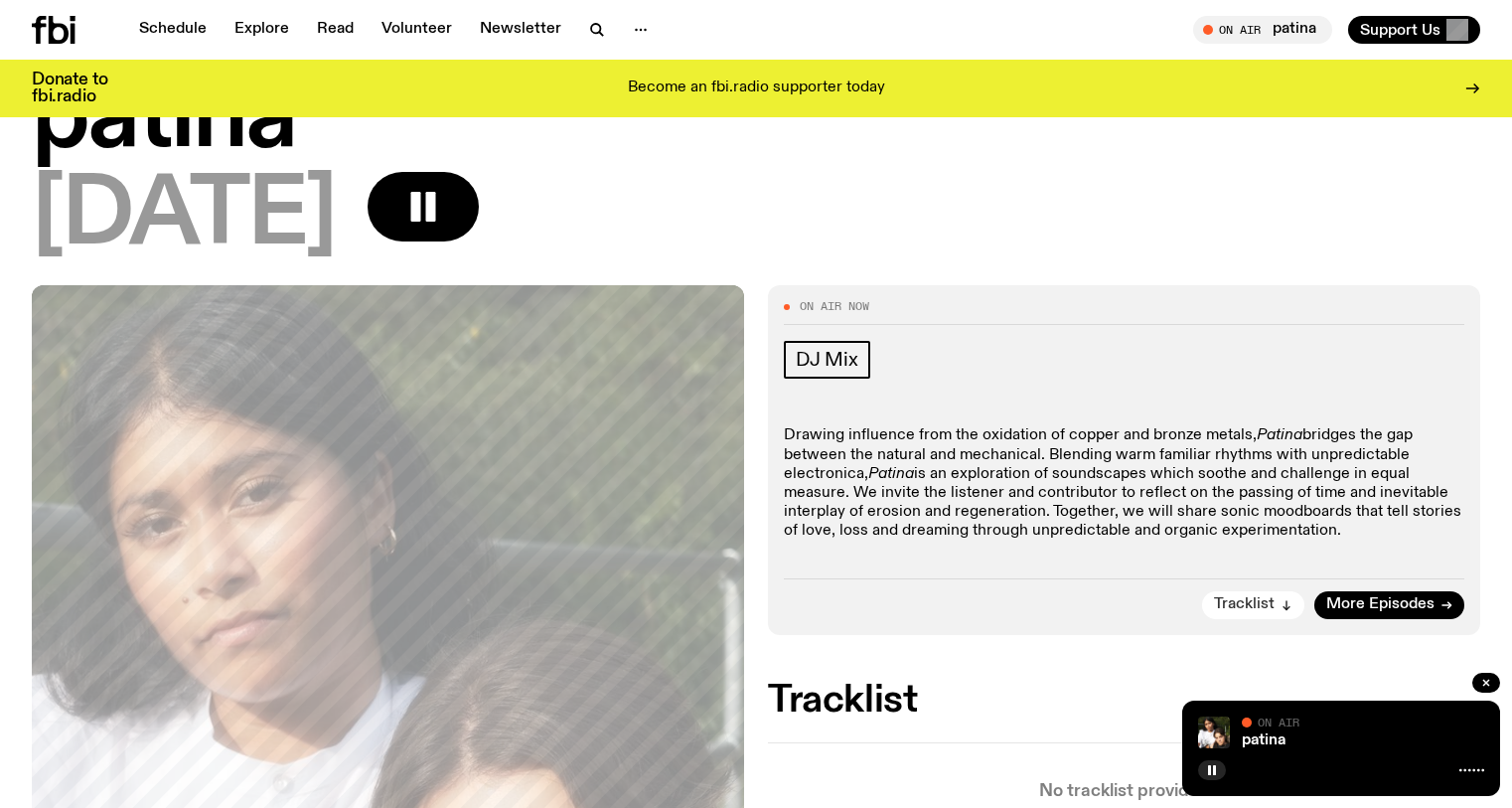 click on "Tracklist" 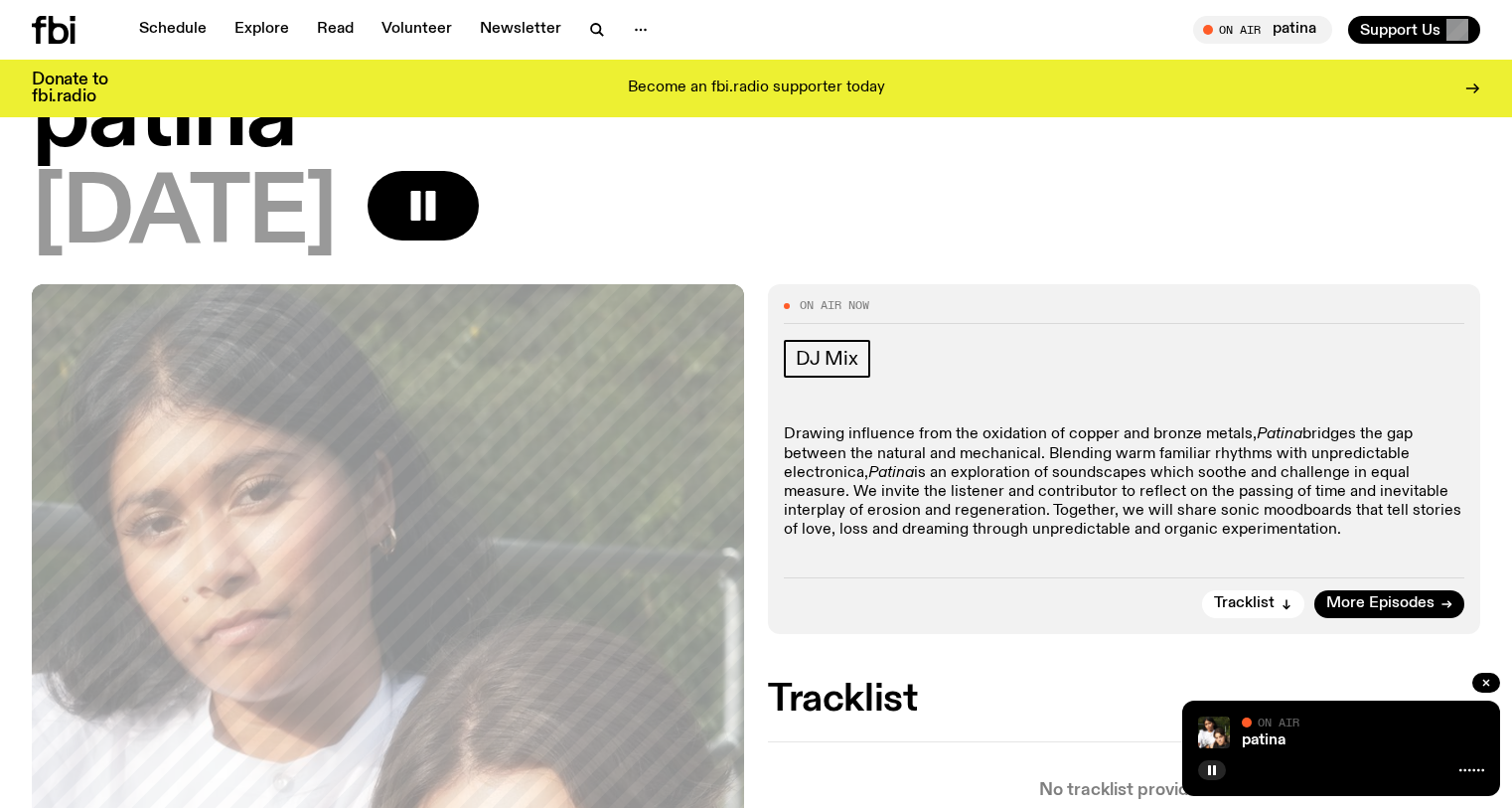 scroll, scrollTop: 47, scrollLeft: 0, axis: vertical 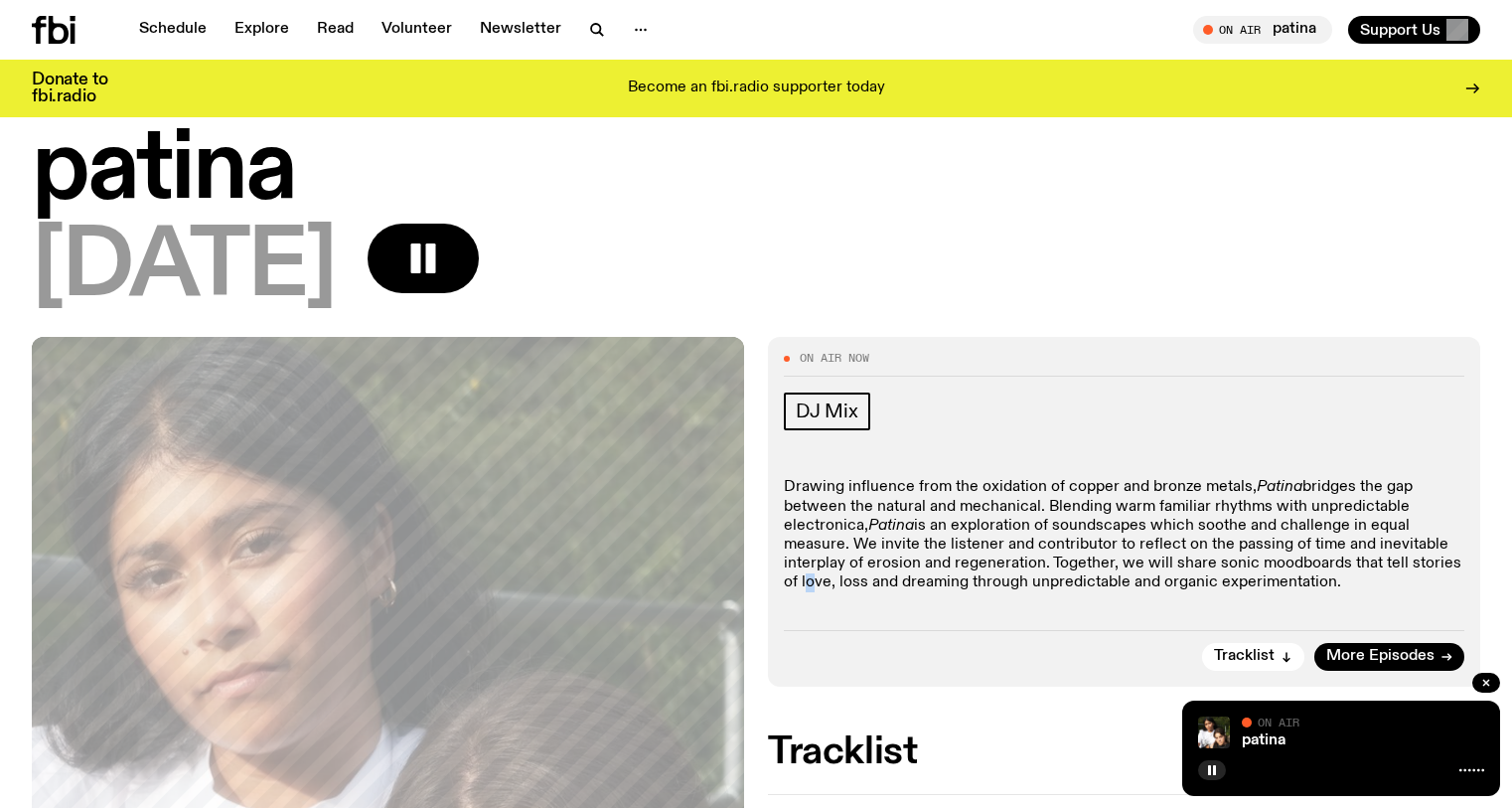 click on "Drawing influence from the oxidation of copper and bronze metals,  Patina  bridges the gap between the natural and mechanical. Blending warm familiar rhythms with unpredictable electronica,  Patina  is an exploration of soundscapes which soothe and challenge in equal measure. We invite the listener and contributor to reflect on the passing of time and inevitable interplay of erosion and regeneration. Together, we will share sonic moodboards that tell stories of love, loss and dreaming through unpredictable and organic experimentation." 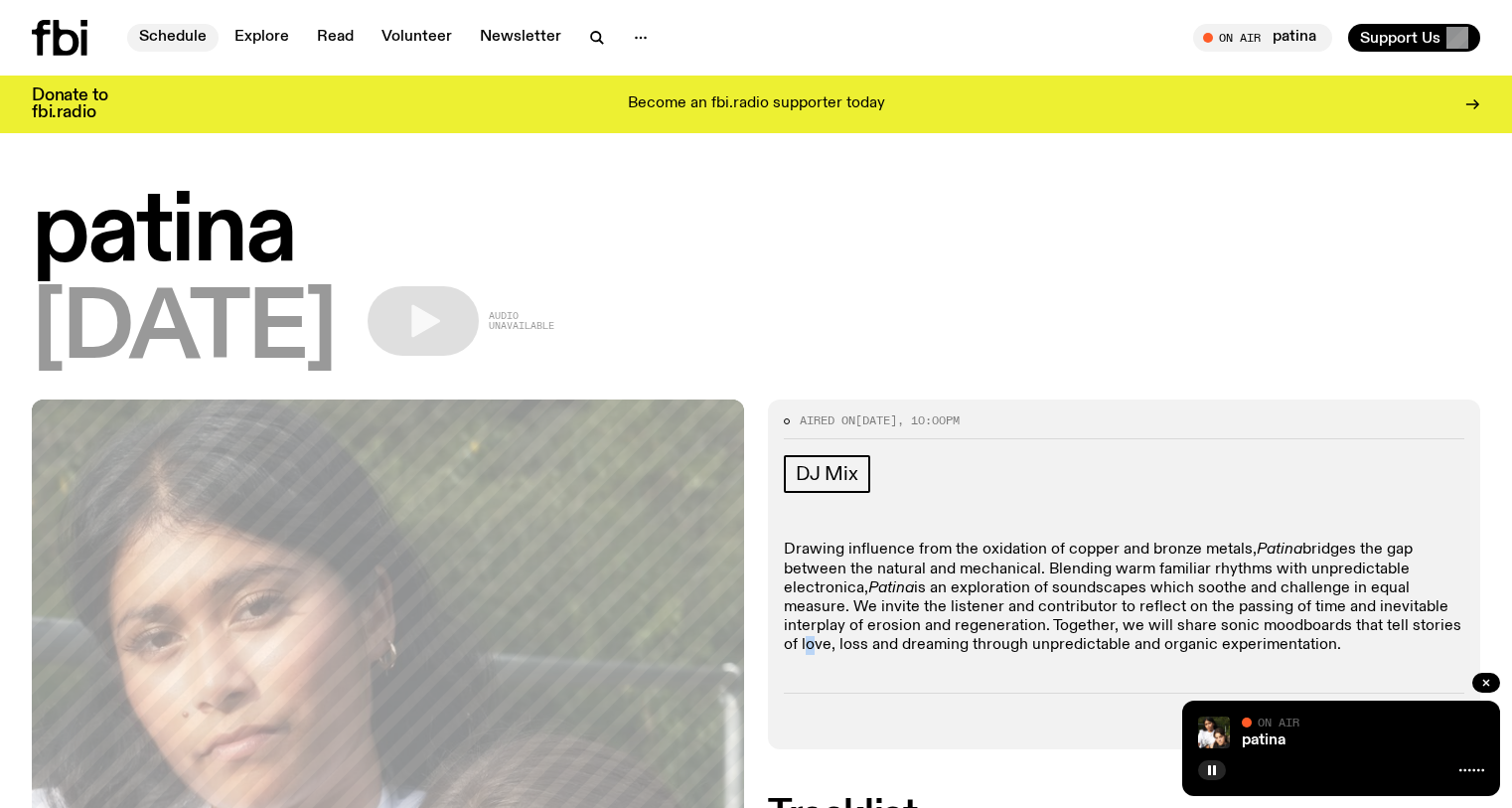 scroll, scrollTop: 0, scrollLeft: 0, axis: both 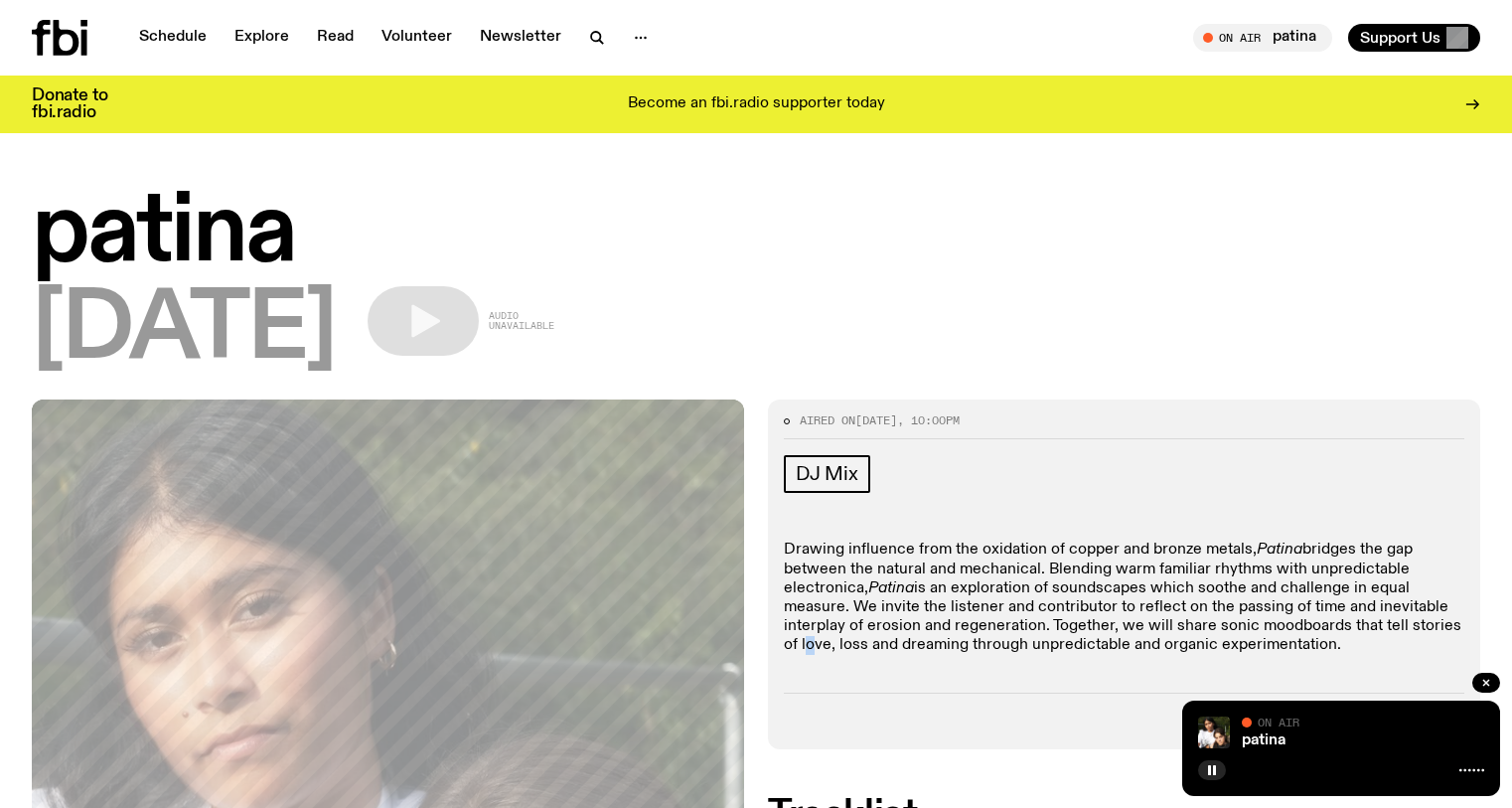 click 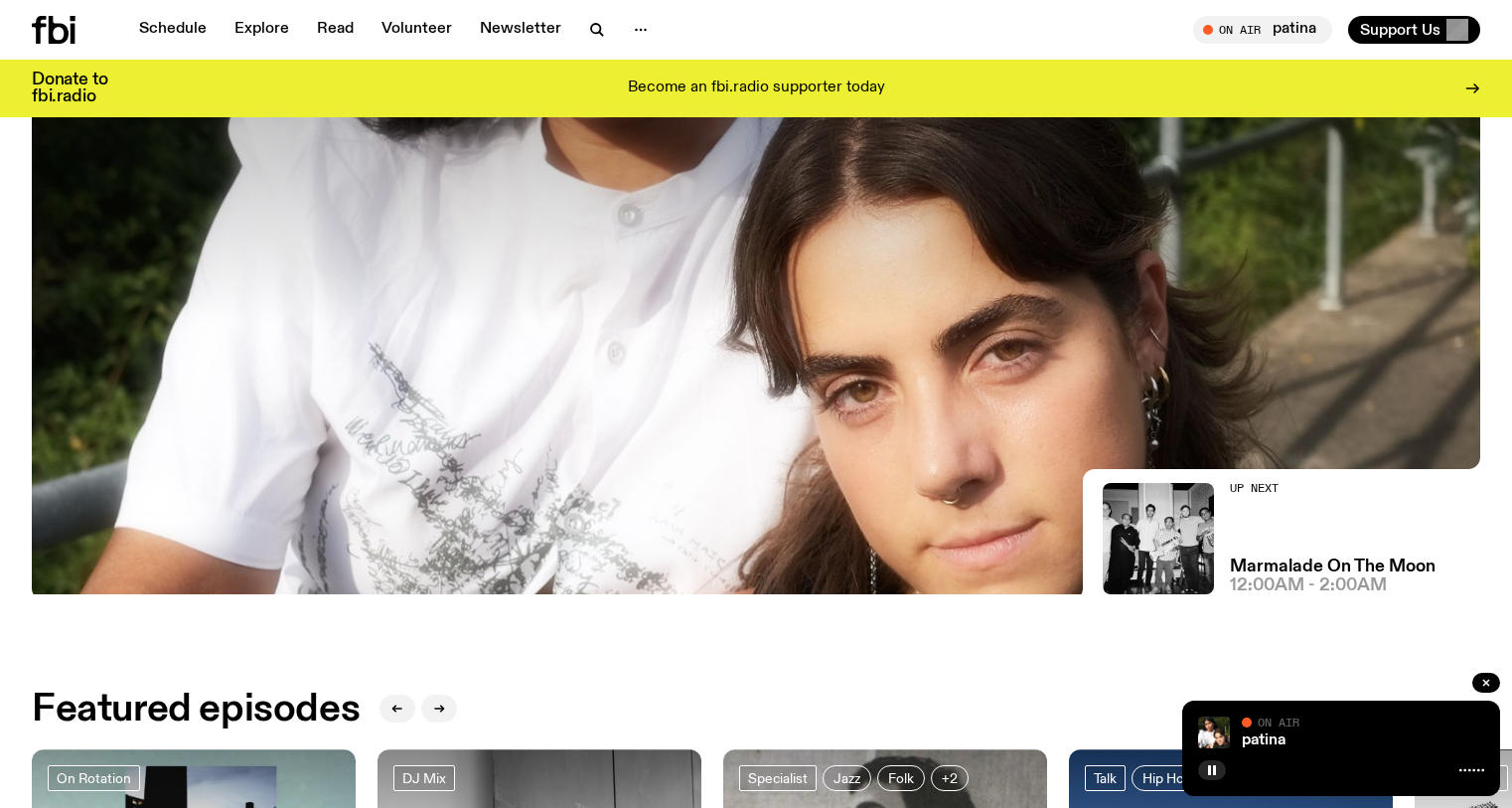scroll, scrollTop: 629, scrollLeft: 0, axis: vertical 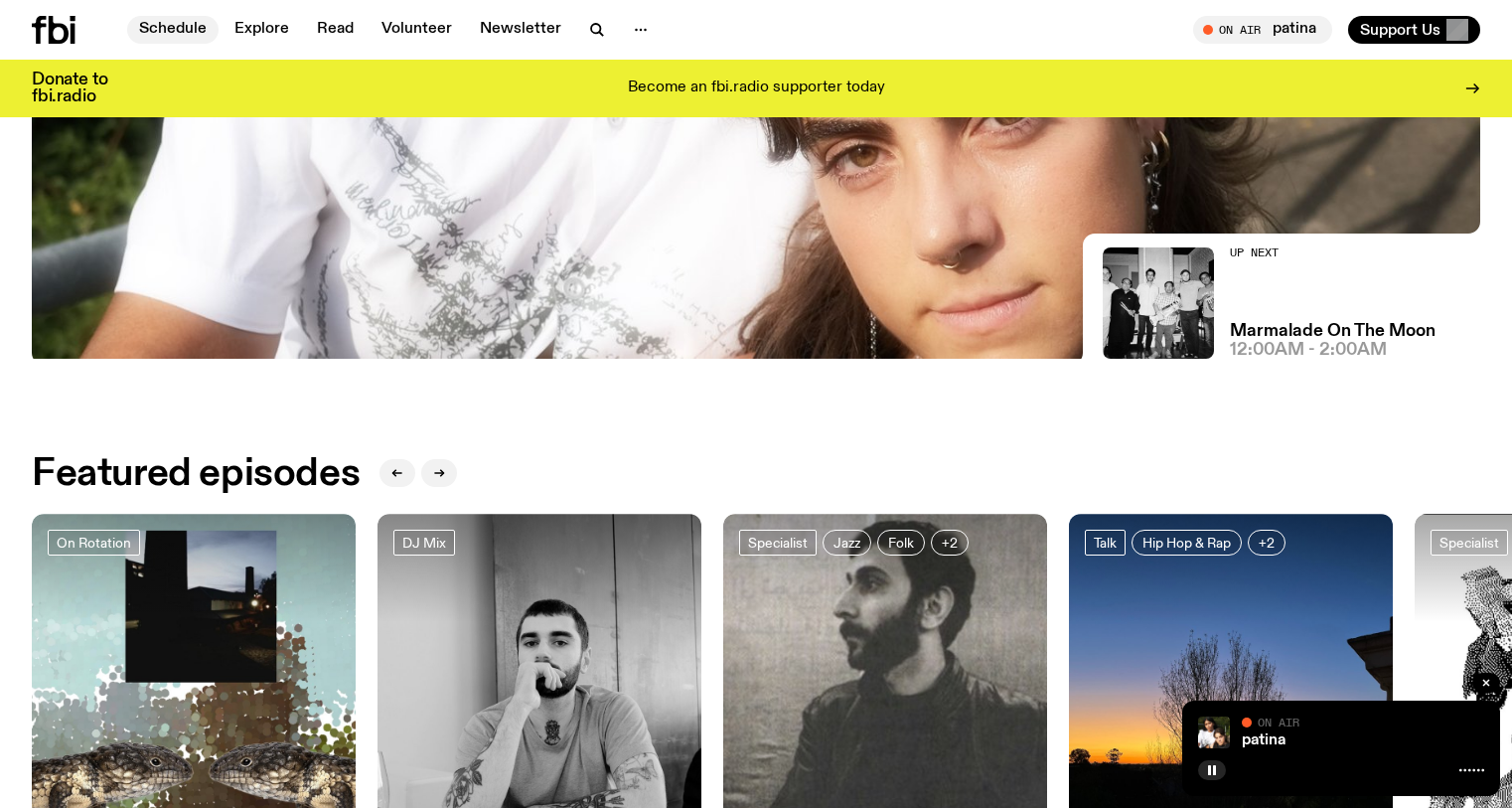 click on "Schedule" at bounding box center [173, 30] 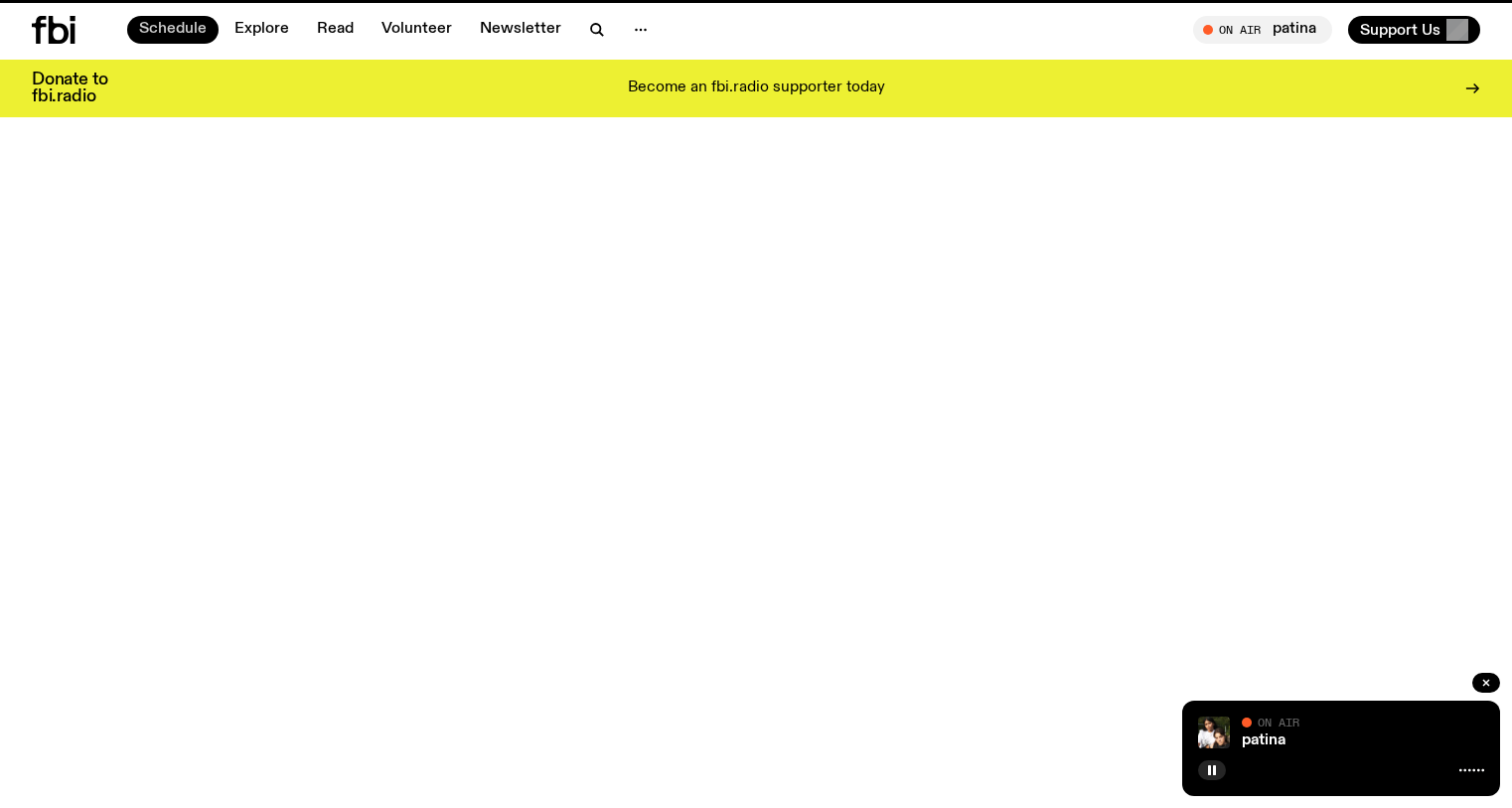 scroll, scrollTop: 0, scrollLeft: 0, axis: both 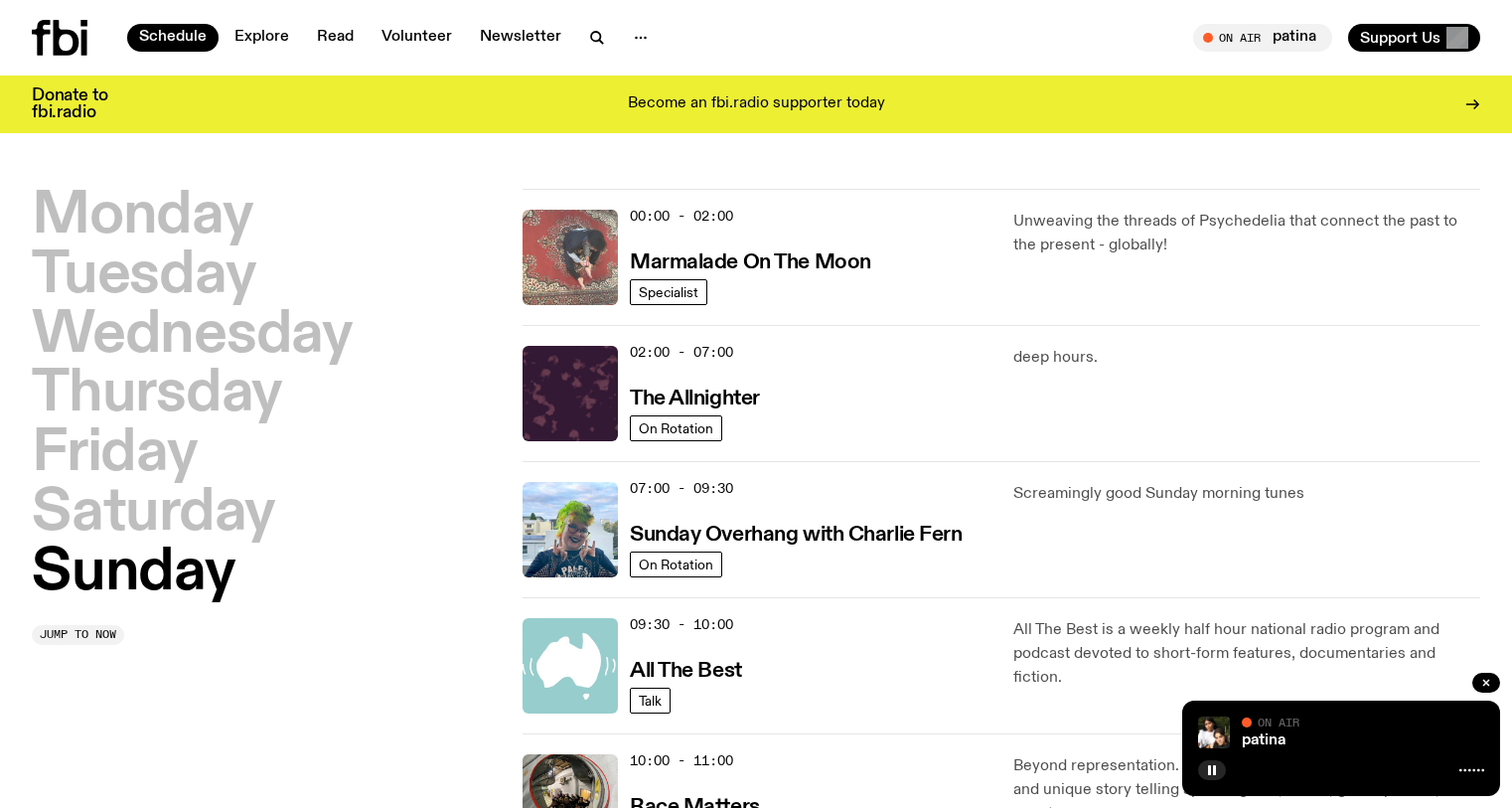 click 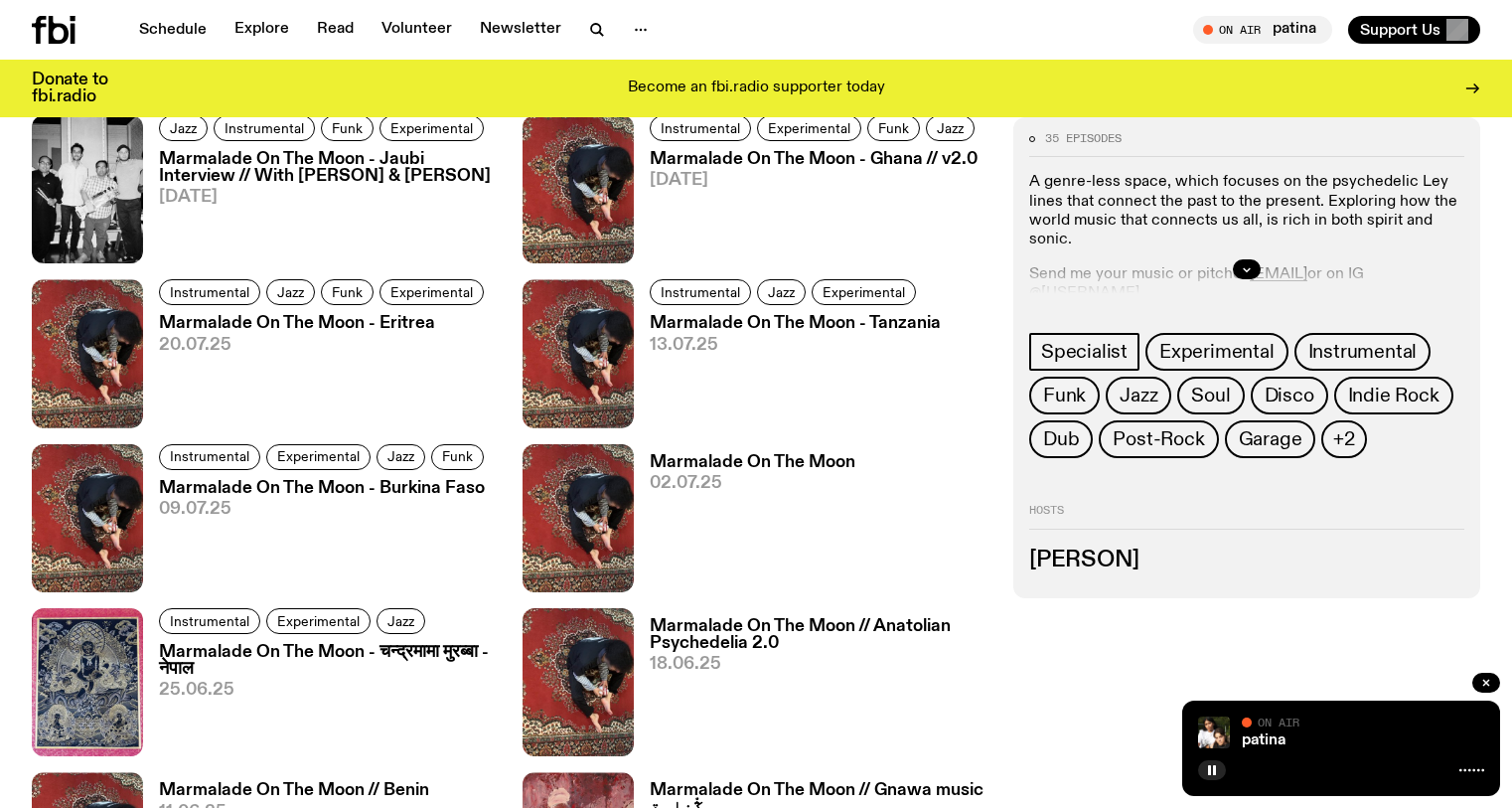 scroll, scrollTop: 997, scrollLeft: 0, axis: vertical 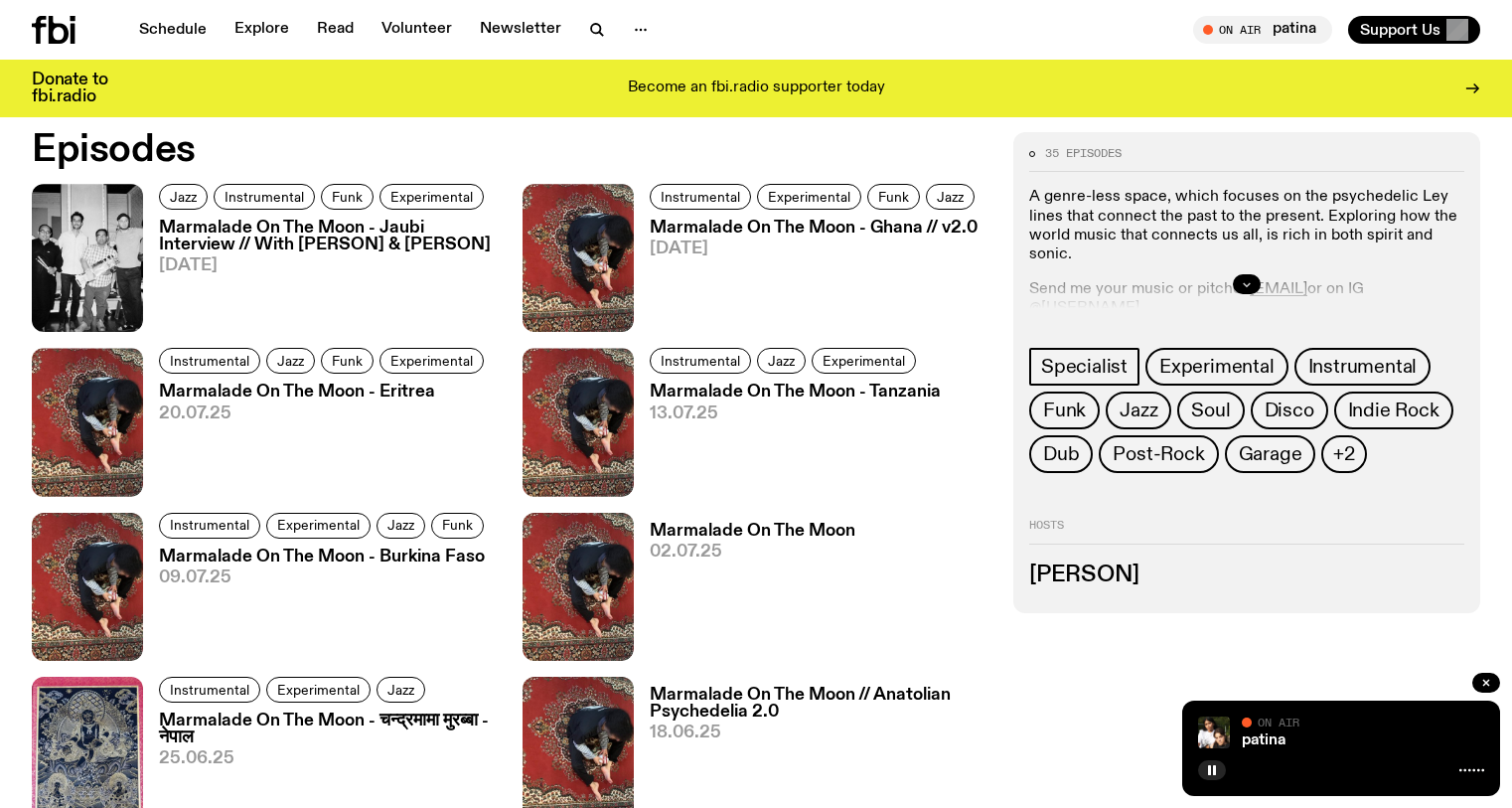 click at bounding box center (1247, 284) 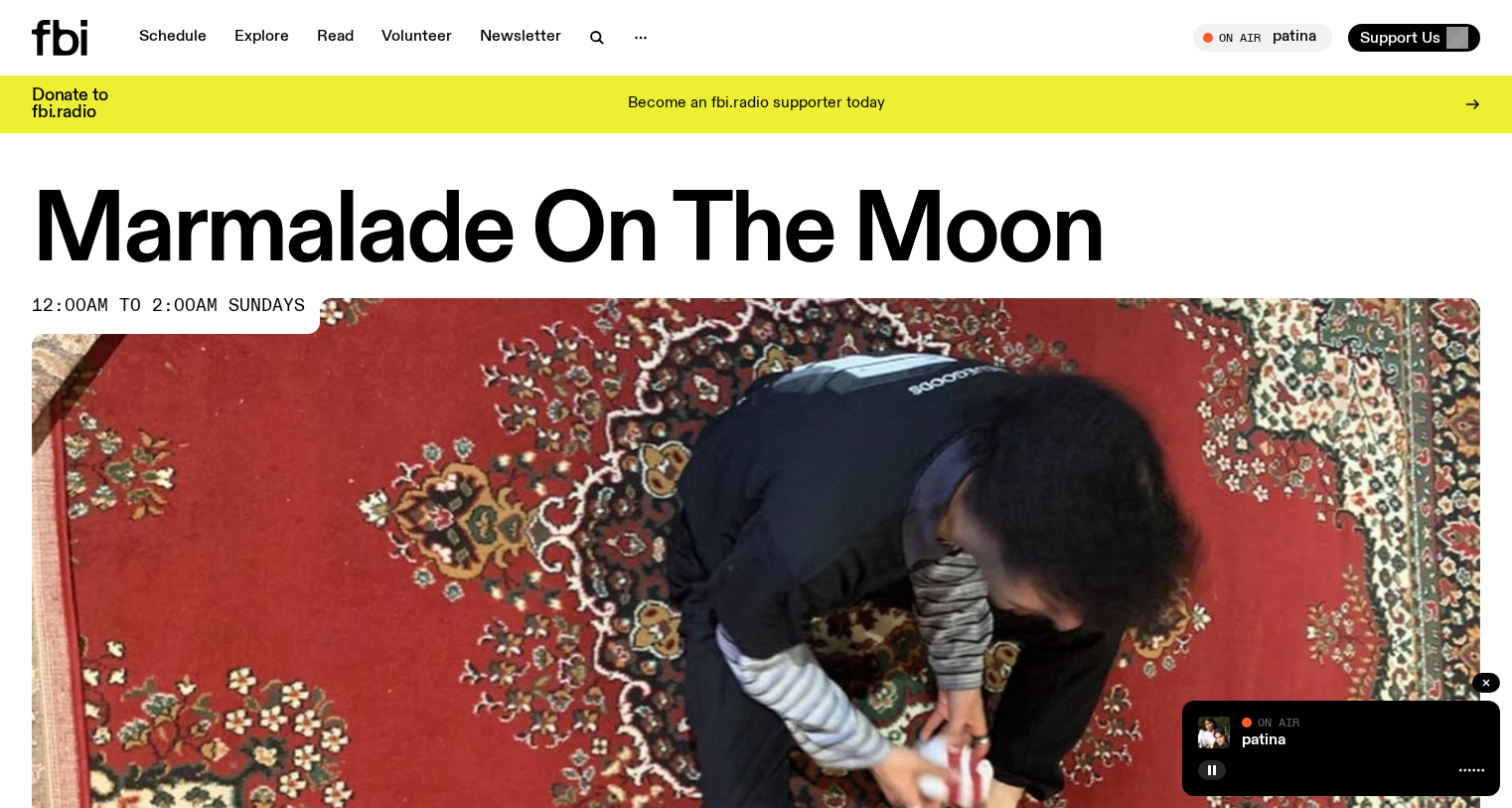 scroll, scrollTop: 0, scrollLeft: 0, axis: both 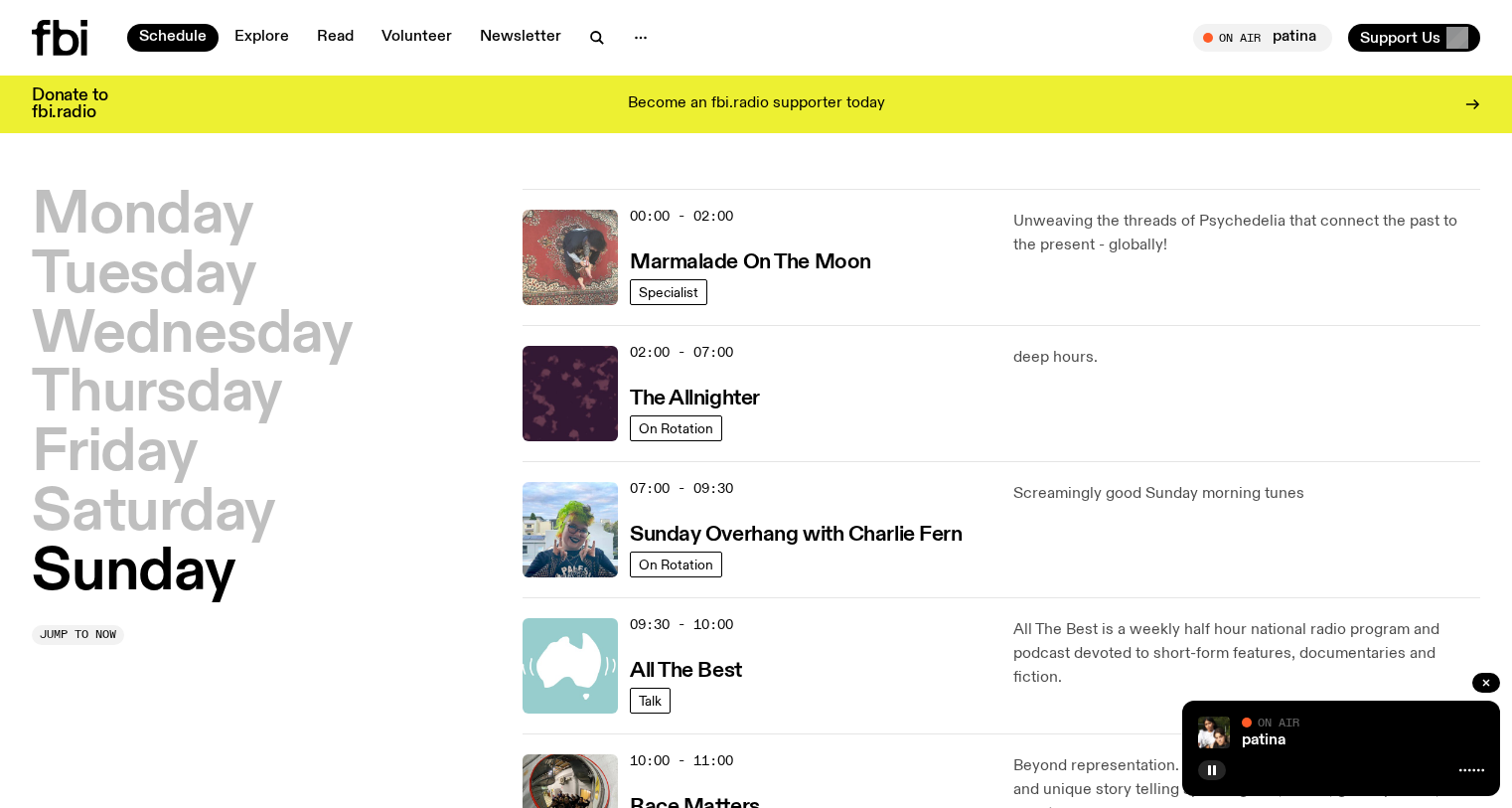 click 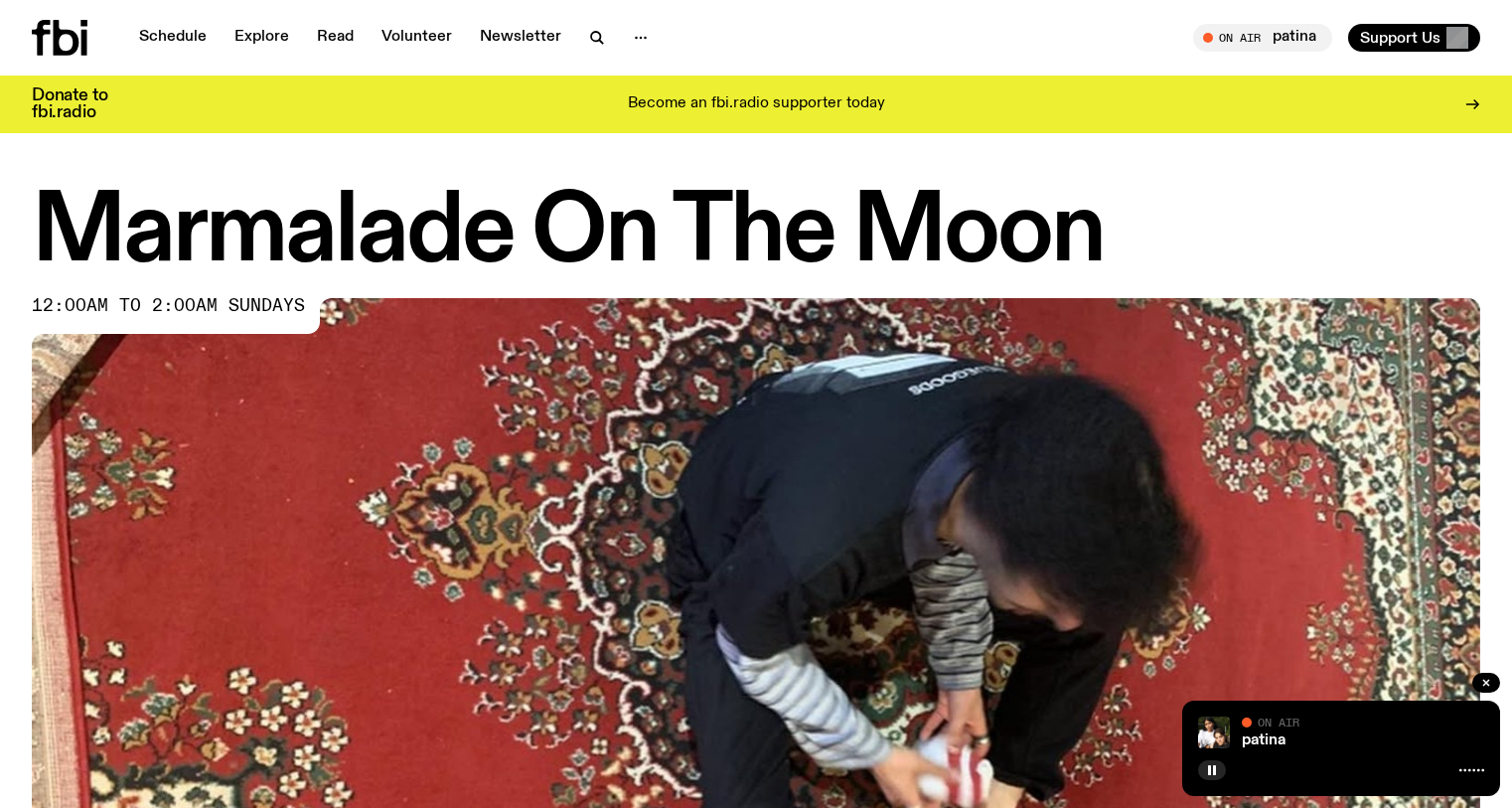 scroll, scrollTop: 0, scrollLeft: 0, axis: both 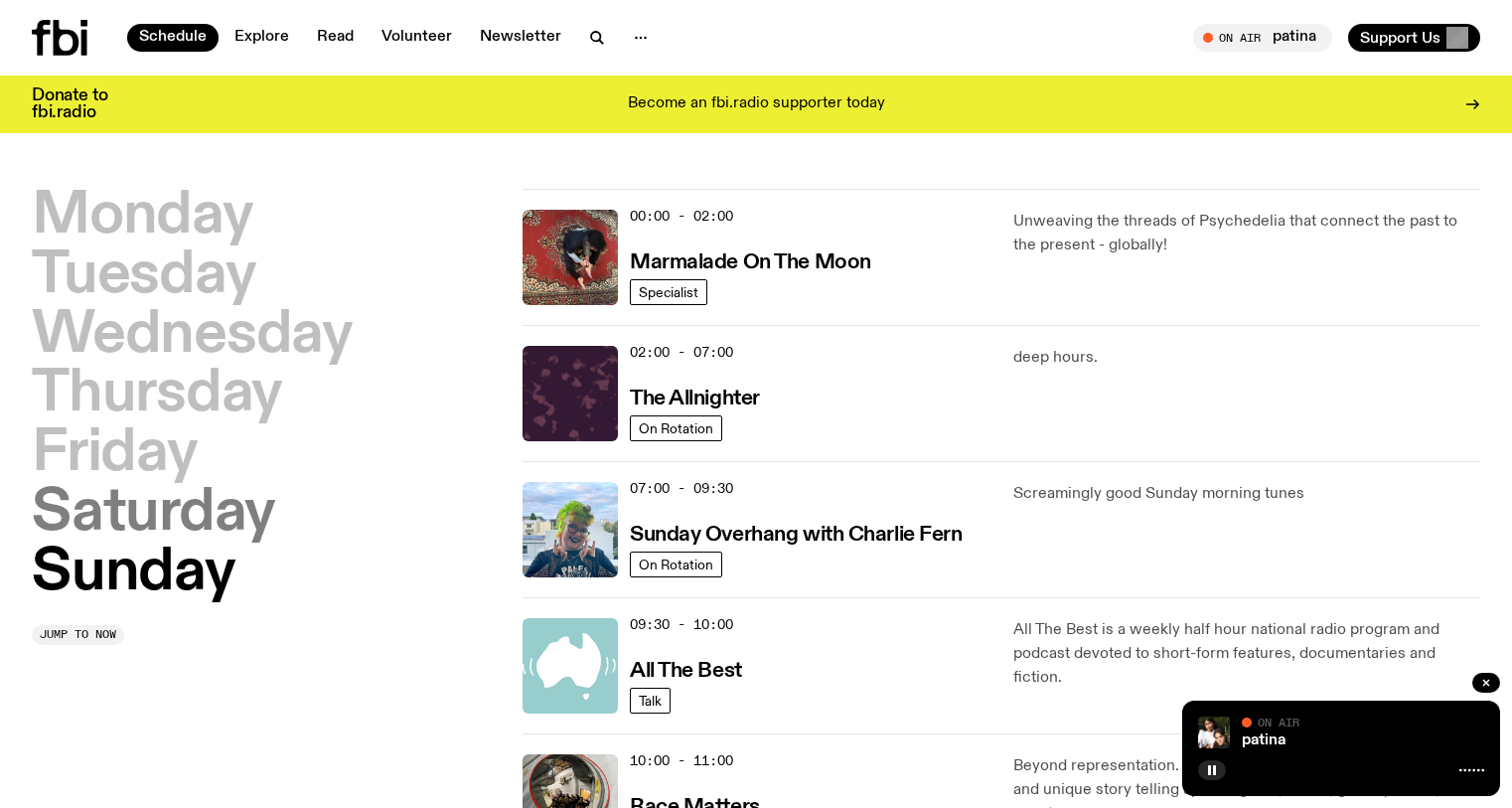 click on "Saturday" at bounding box center (153, 514) 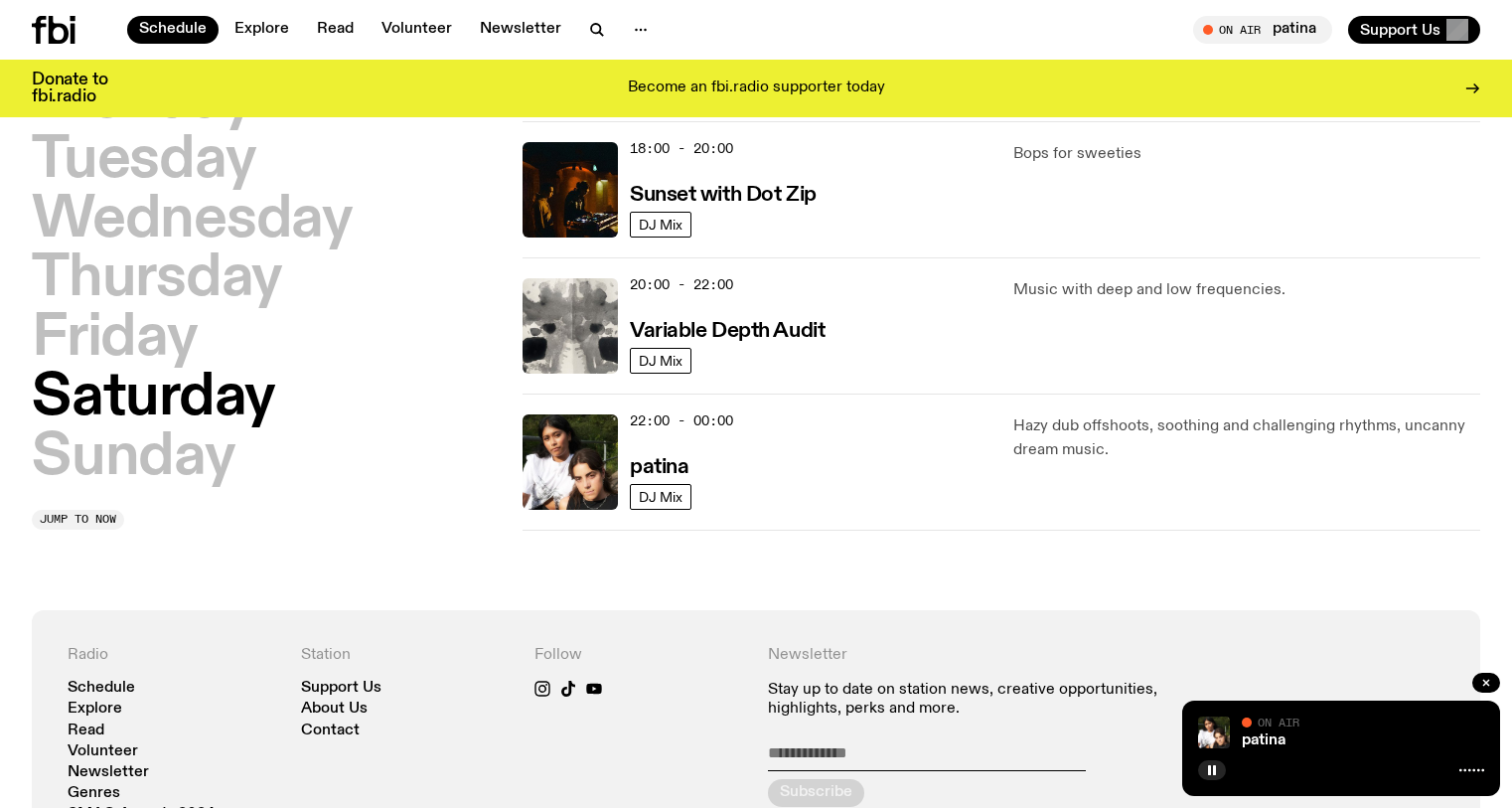 scroll, scrollTop: 1262, scrollLeft: 0, axis: vertical 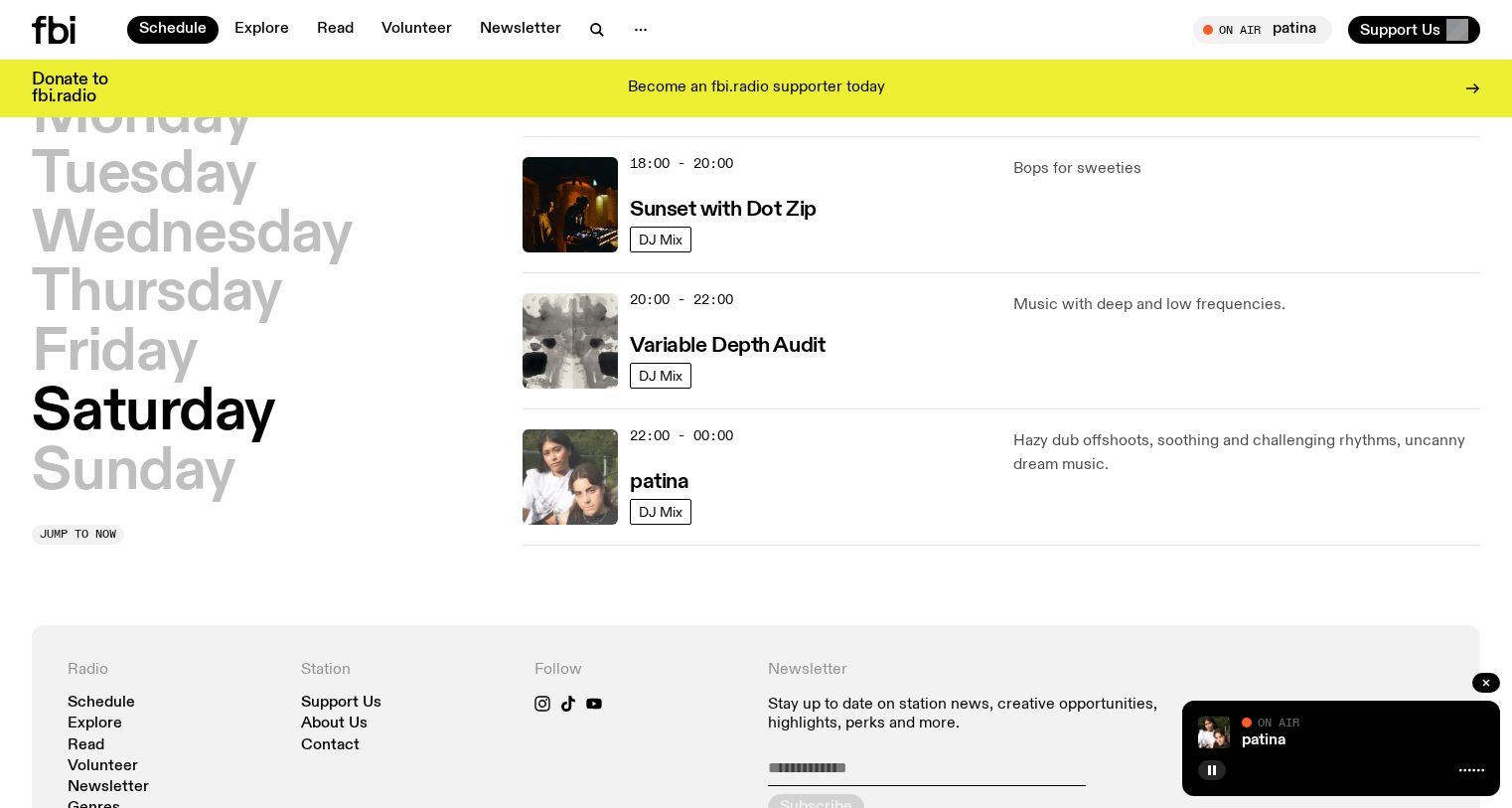 click 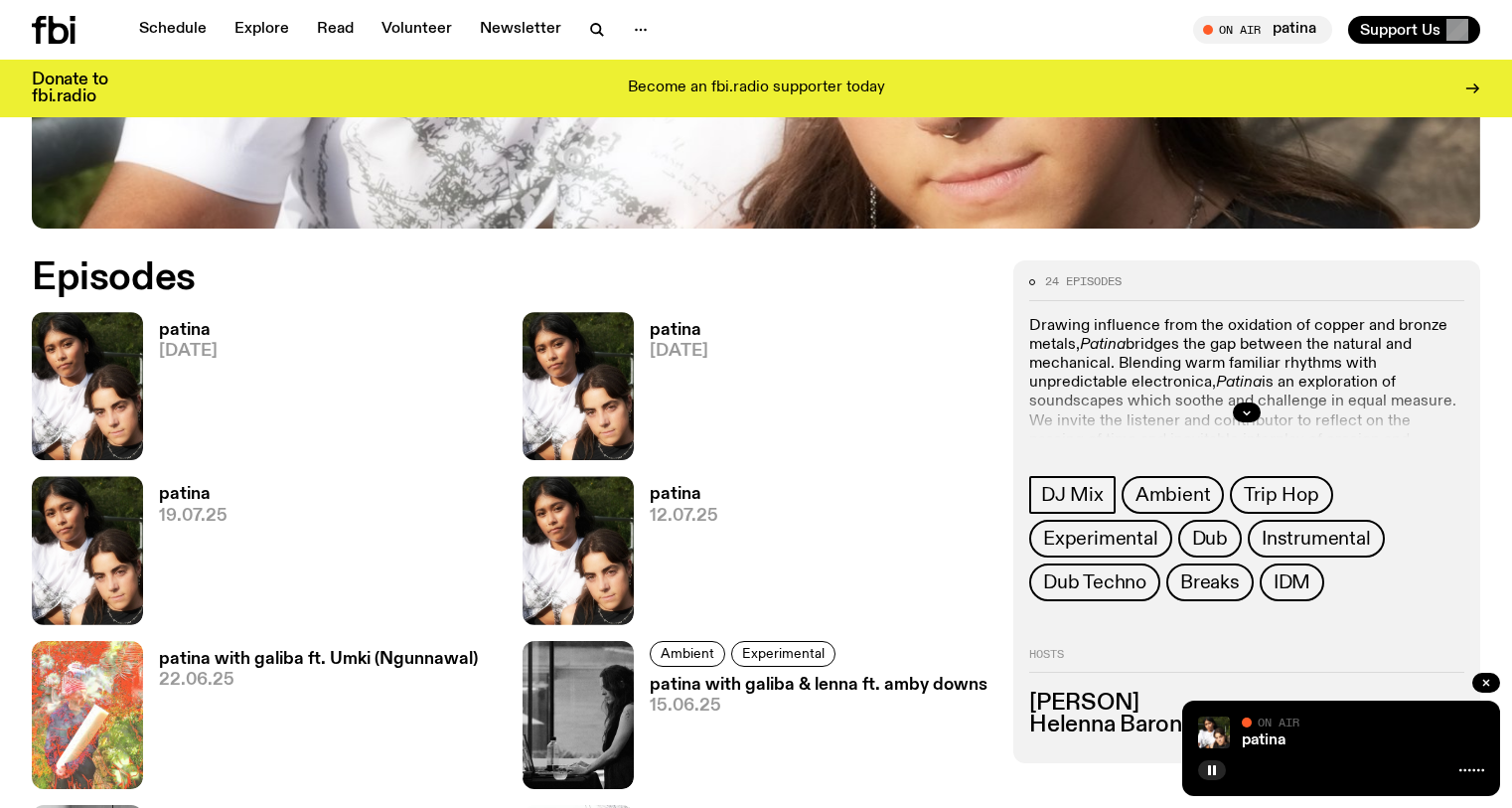 scroll, scrollTop: 855, scrollLeft: 0, axis: vertical 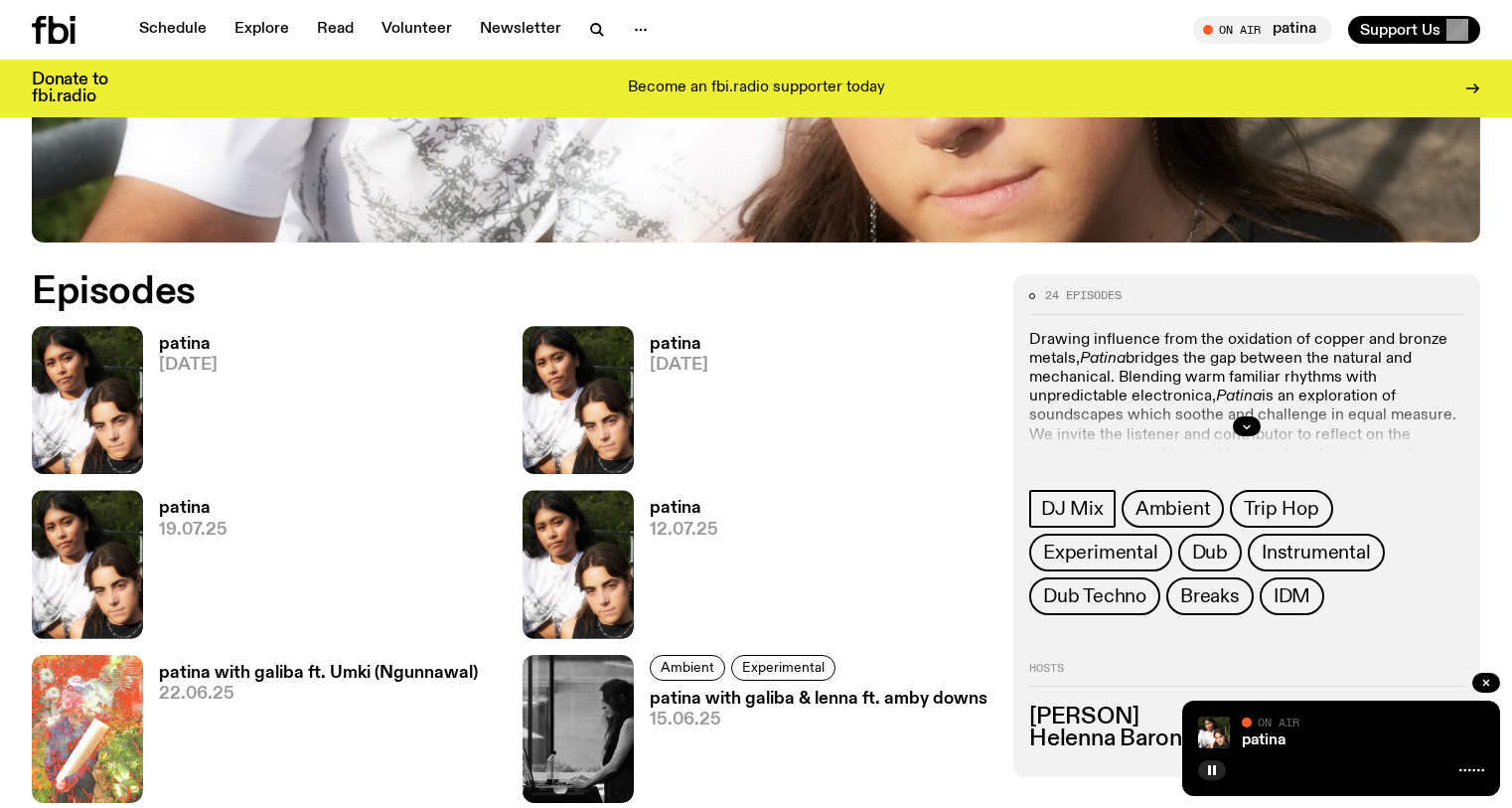 click 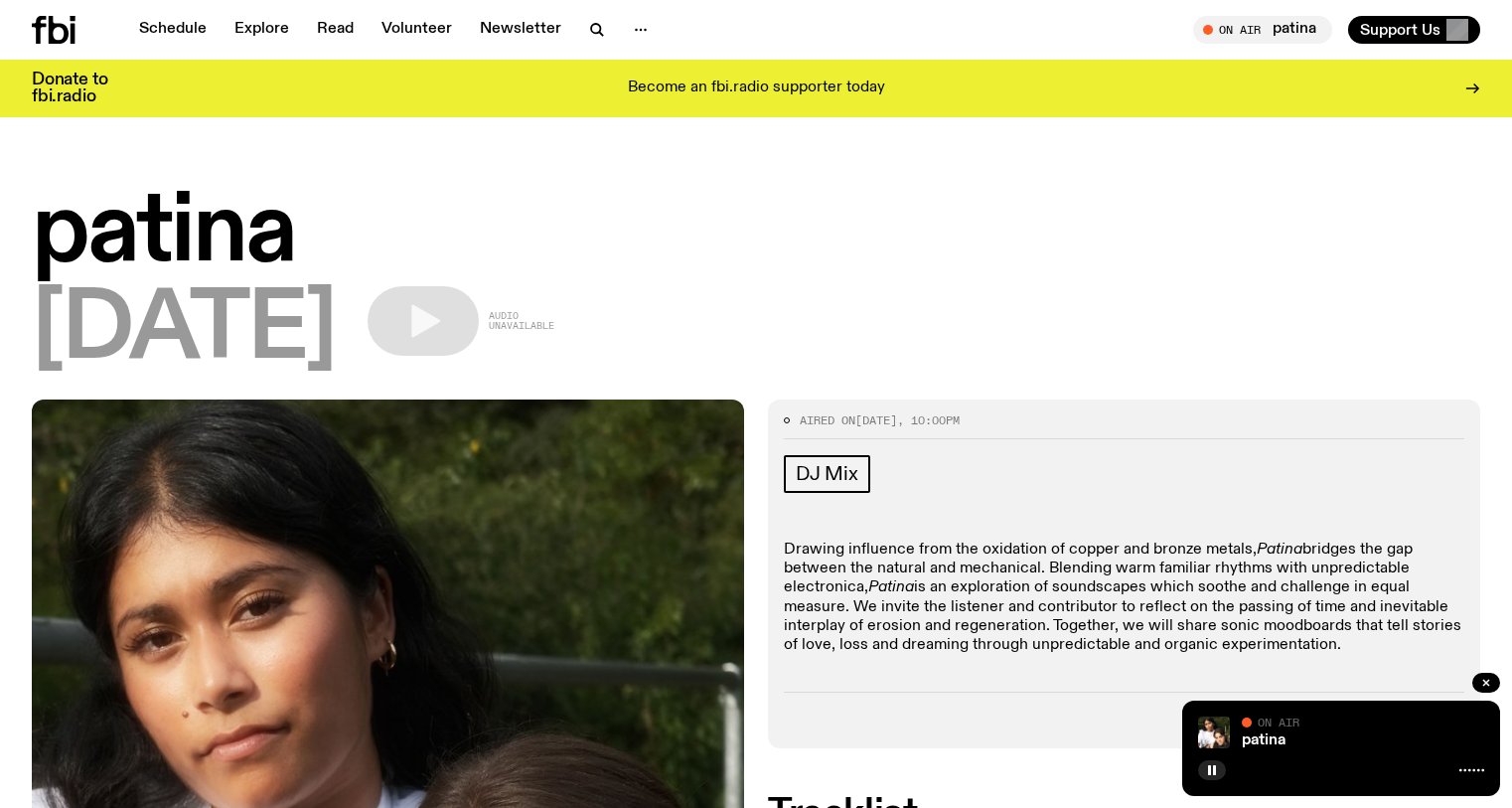 scroll, scrollTop: 468, scrollLeft: 0, axis: vertical 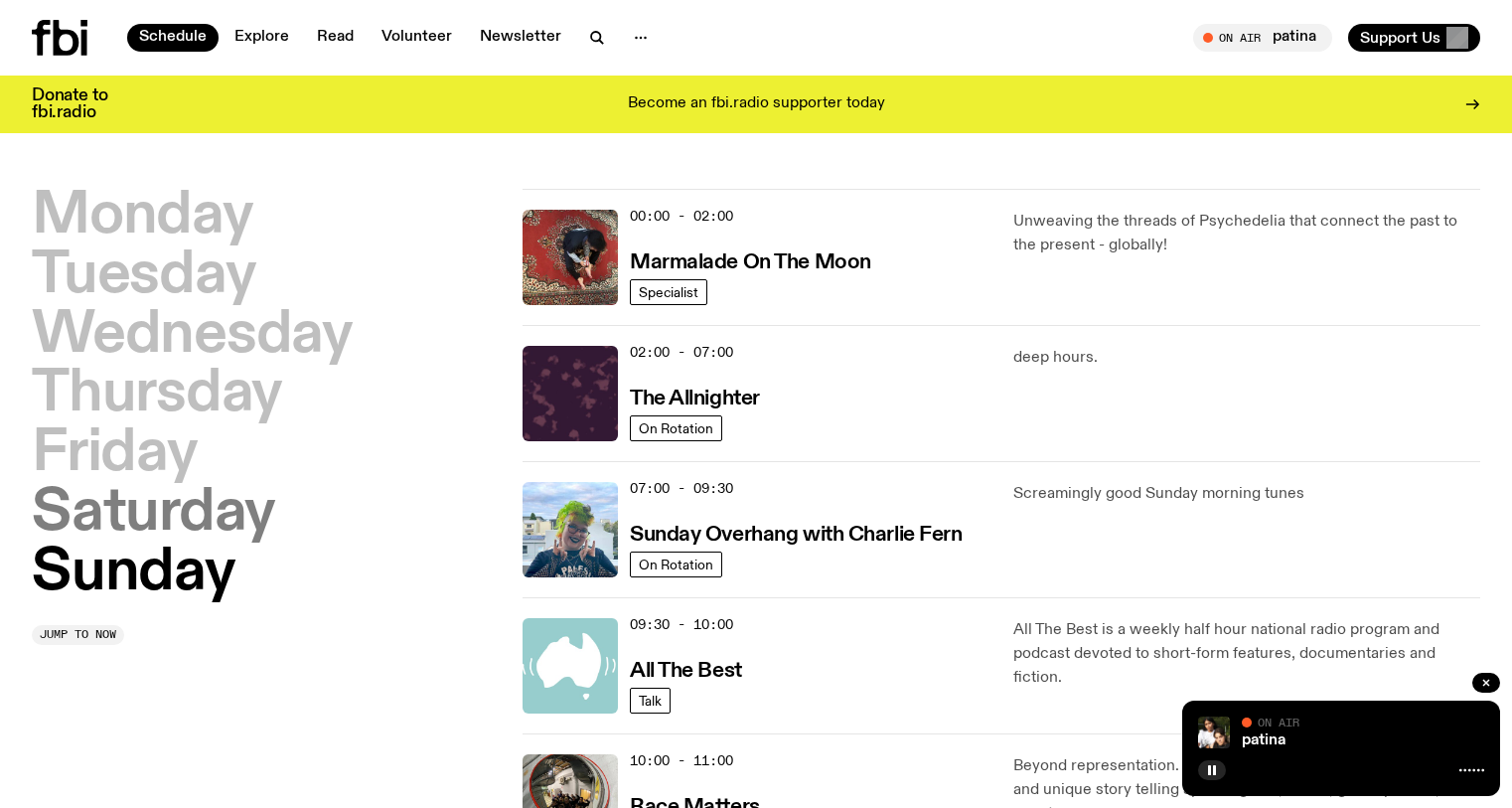 click on "Saturday" at bounding box center [153, 514] 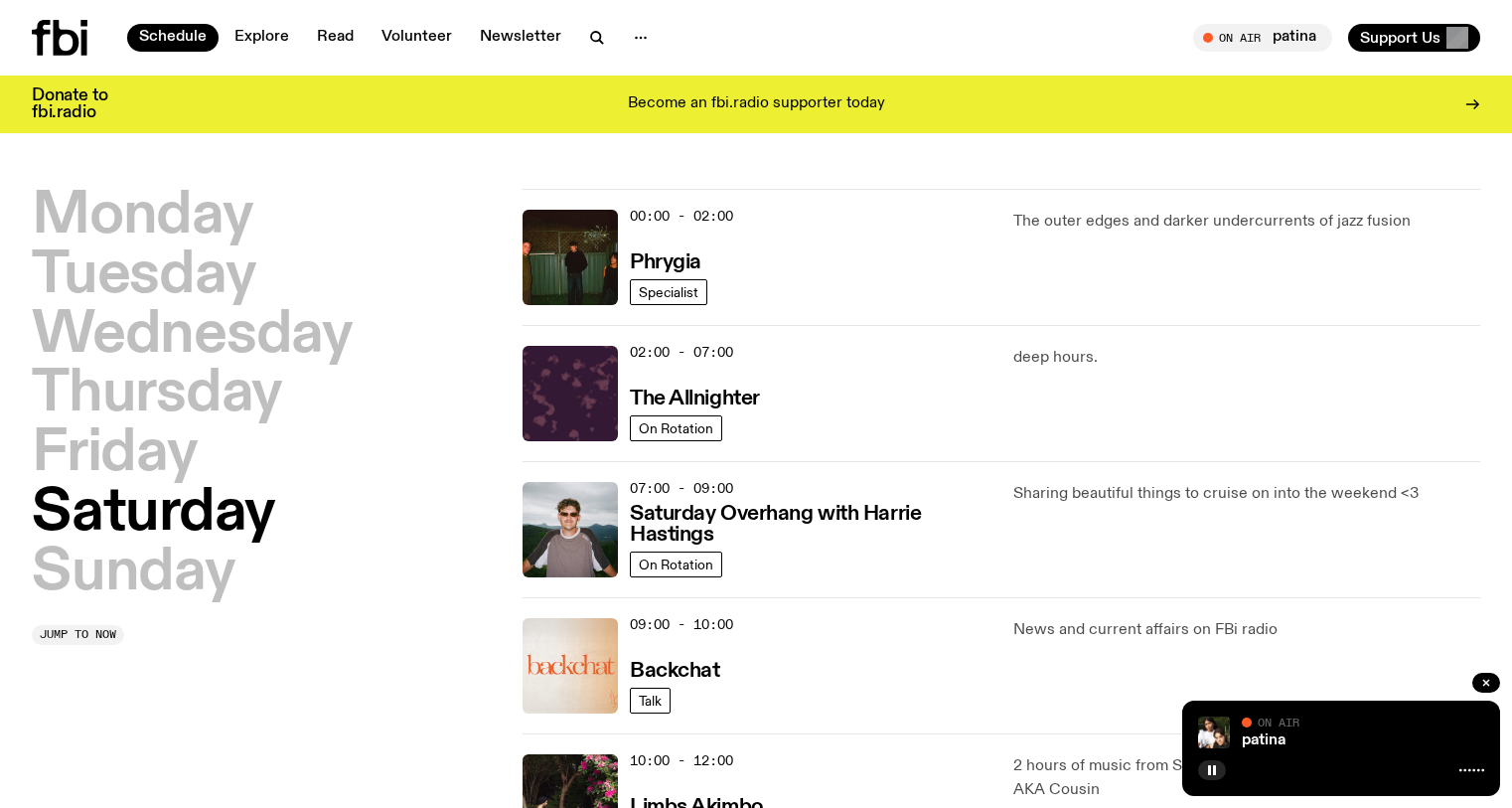 scroll, scrollTop: 56, scrollLeft: 0, axis: vertical 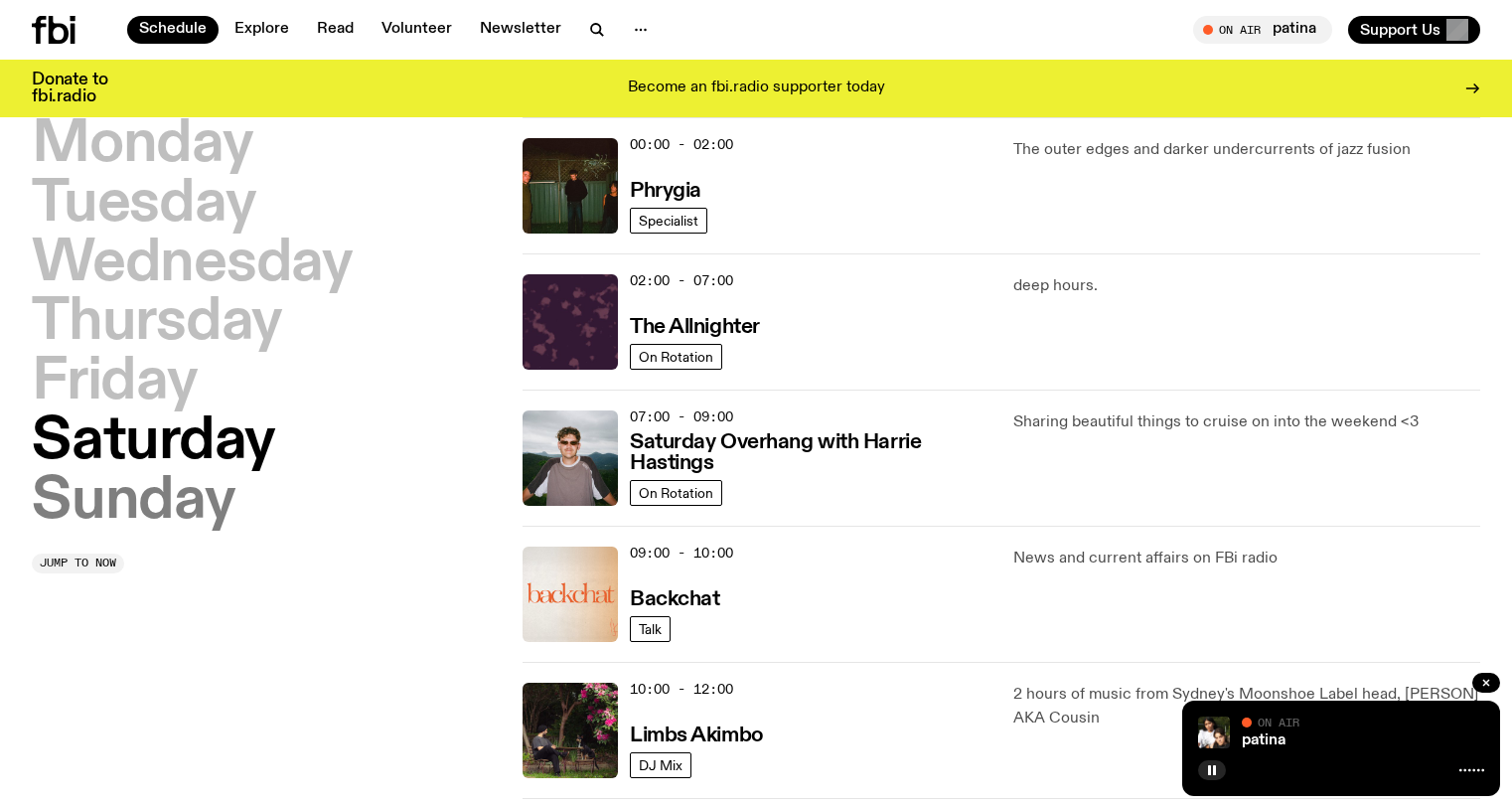 click on "Sunday" at bounding box center (133, 502) 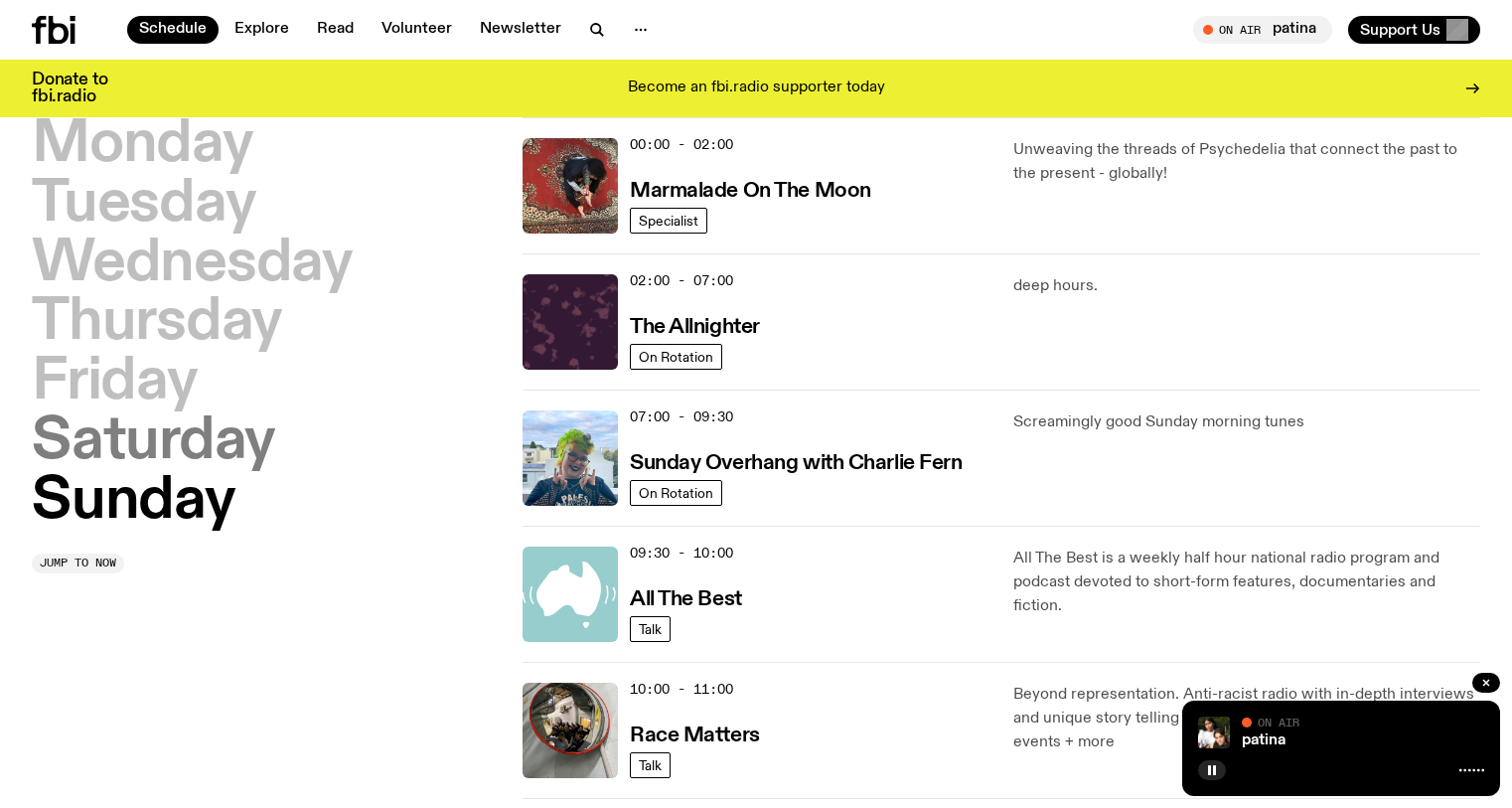 click on "Saturday" at bounding box center (153, 442) 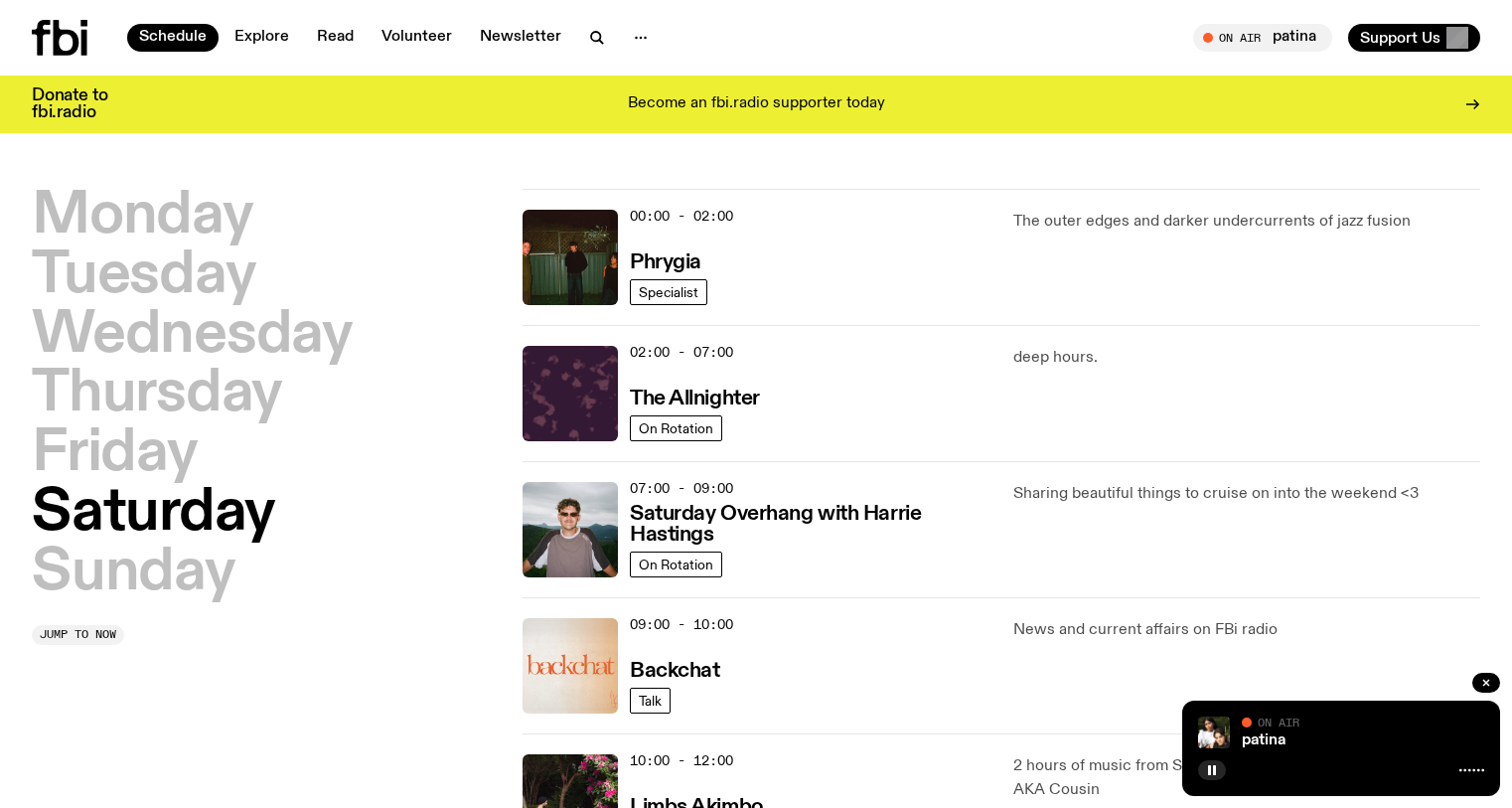 scroll, scrollTop: 0, scrollLeft: 0, axis: both 